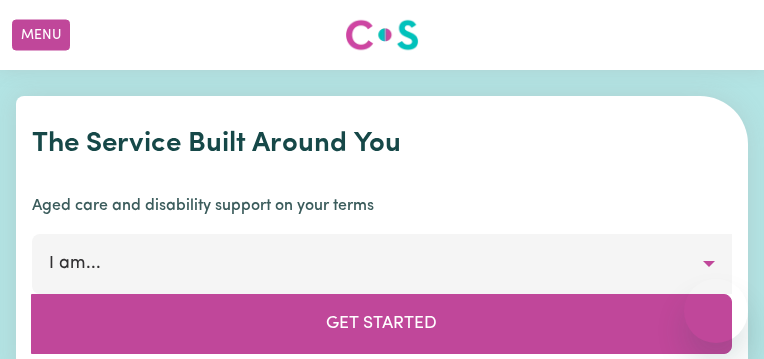 scroll, scrollTop: 0, scrollLeft: 0, axis: both 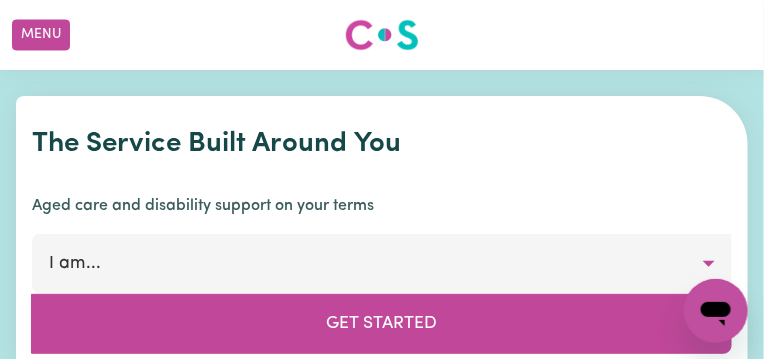 click on "Login" at bounding box center (0, 0) 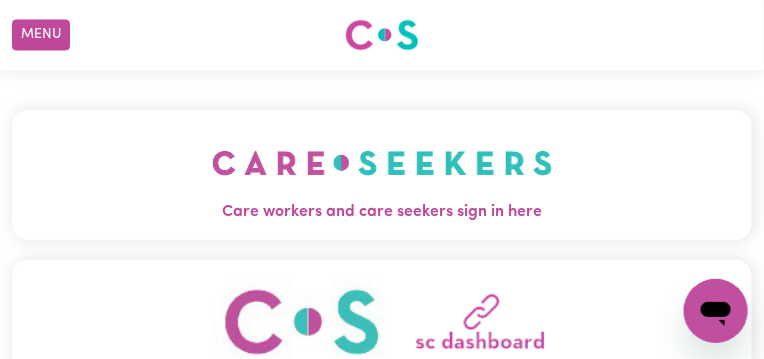 scroll, scrollTop: 0, scrollLeft: 0, axis: both 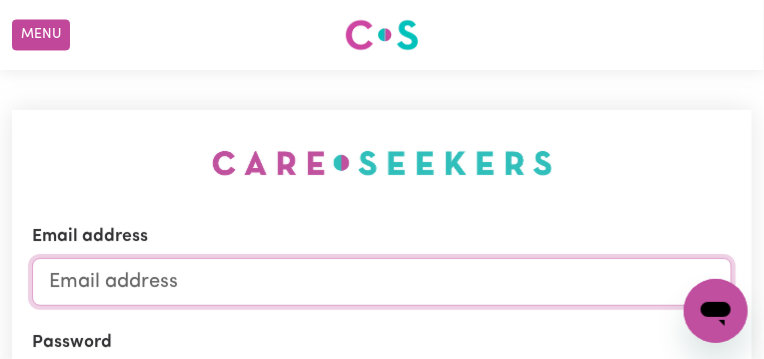 type on "[EMAIL_ADDRESS][PERSON_NAME][DOMAIN_NAME]" 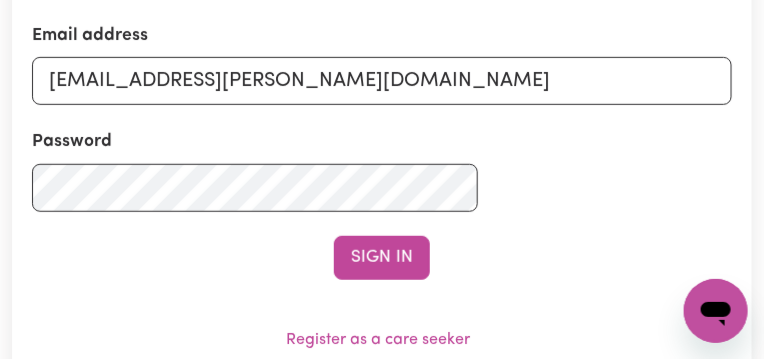 scroll, scrollTop: 222, scrollLeft: 0, axis: vertical 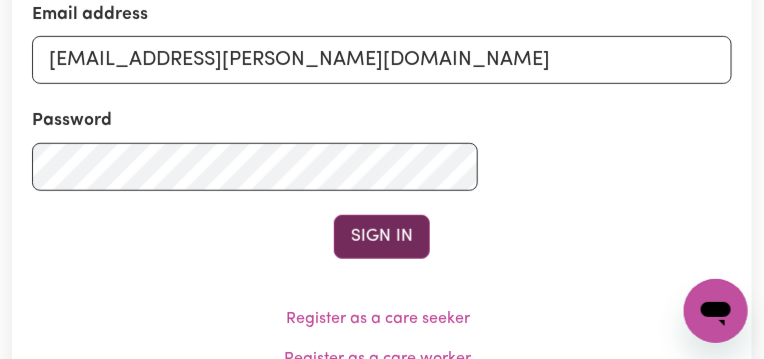 click on "Sign In" at bounding box center (382, 237) 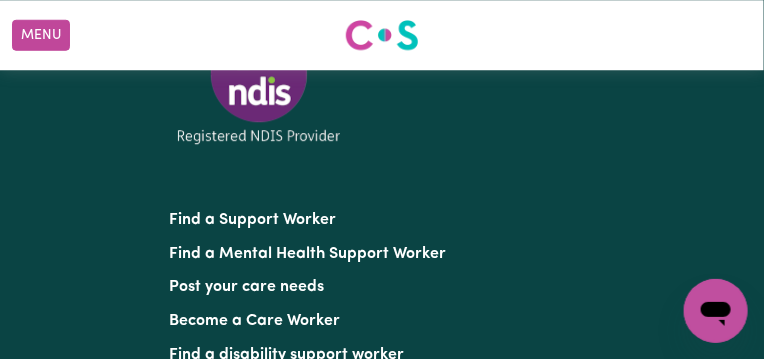 scroll, scrollTop: 1222, scrollLeft: 0, axis: vertical 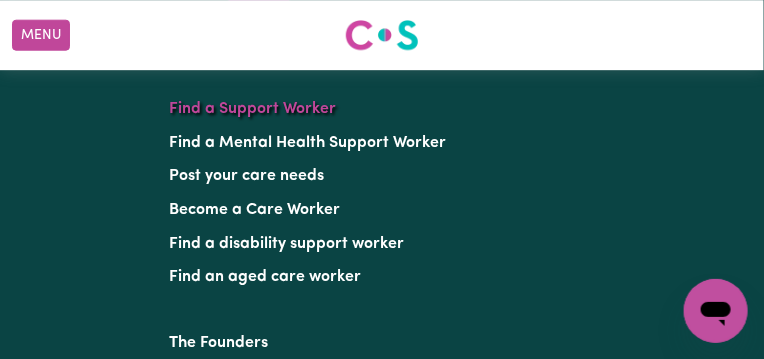 click on "Find a Support Worker" at bounding box center [252, 109] 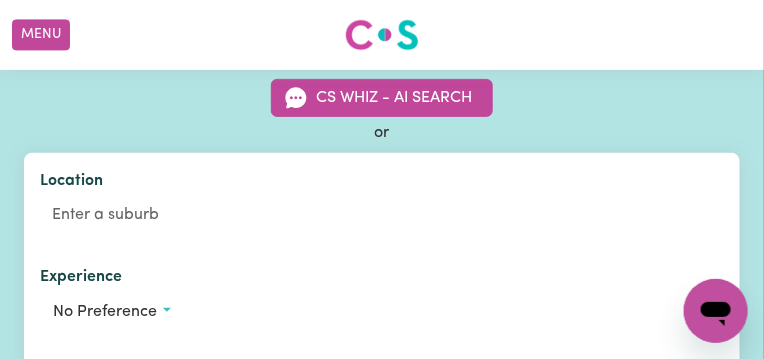 scroll, scrollTop: 222, scrollLeft: 0, axis: vertical 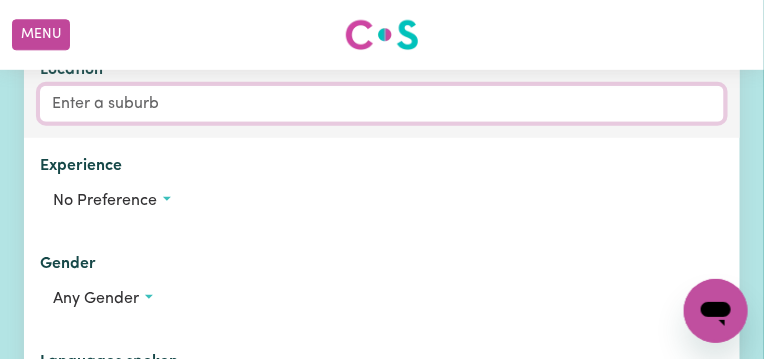 click on "Location" at bounding box center (382, 104) 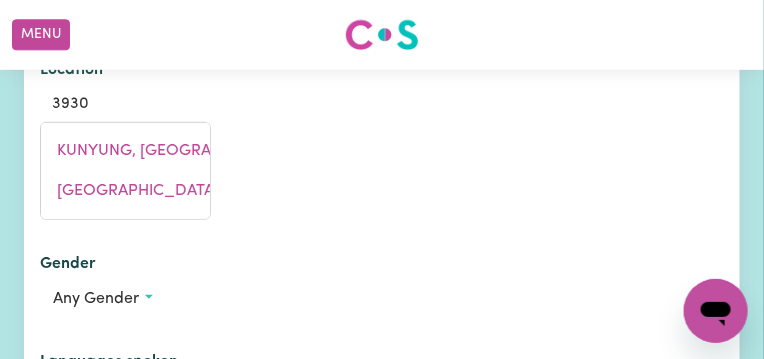 click on "Keywords" at bounding box center [382, 481] 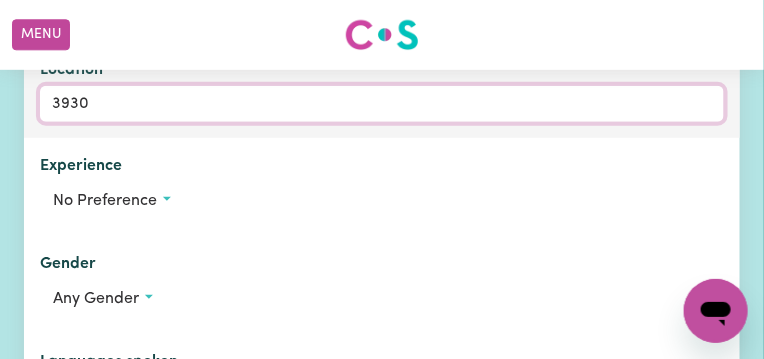 click on "3930" at bounding box center [382, 104] 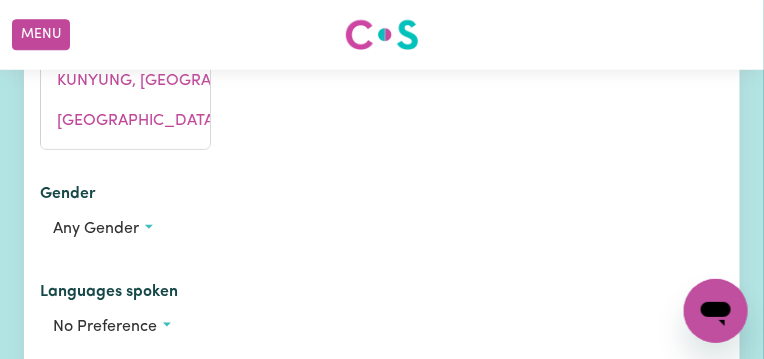 scroll, scrollTop: 333, scrollLeft: 0, axis: vertical 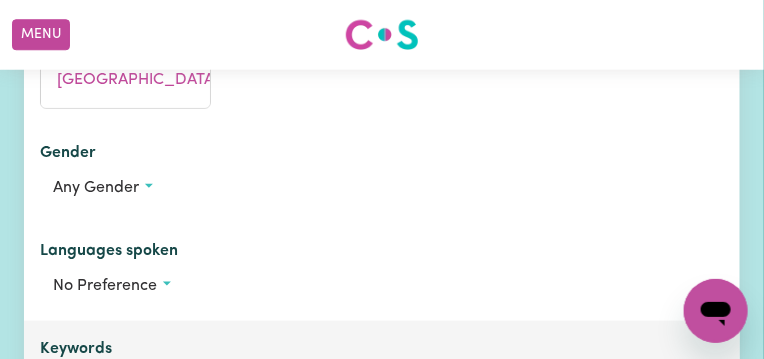 click on "Keywords" at bounding box center [382, 370] 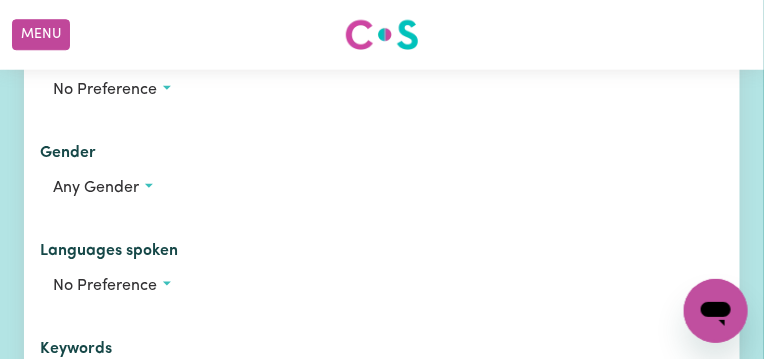 click on "Location 3930" at bounding box center [382, -21] 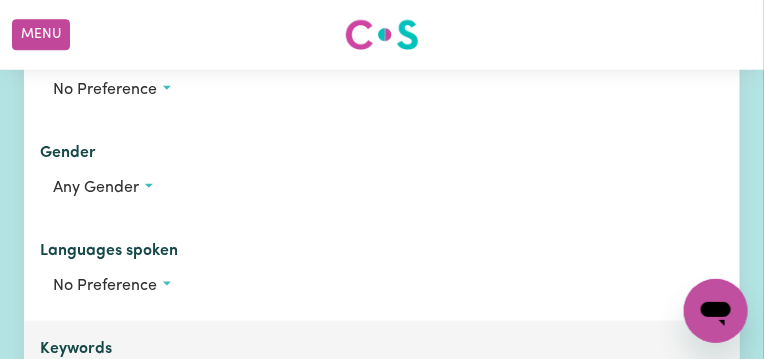 click on "Keywords" at bounding box center (382, 370) 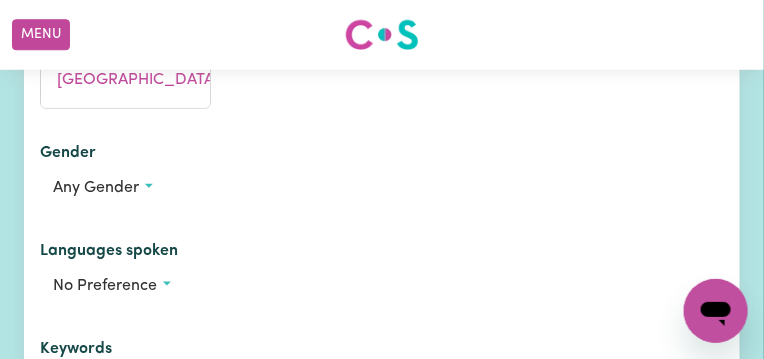 click on "3930" at bounding box center [382, -7] 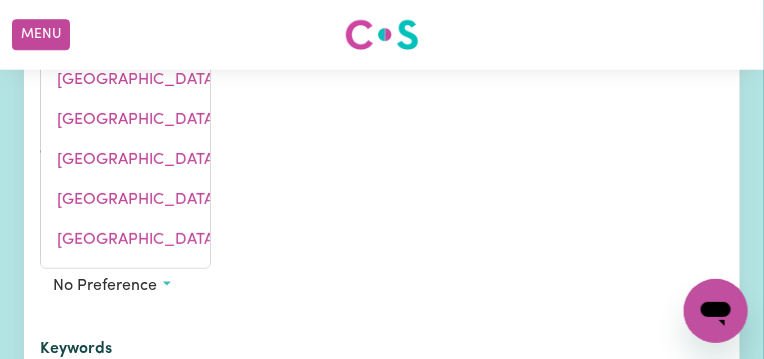 type on "mount el" 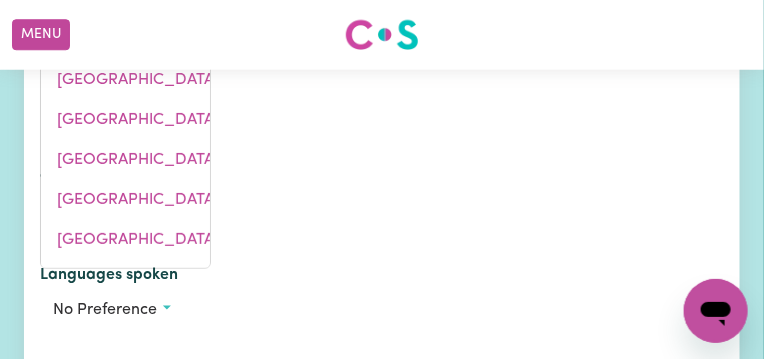 type on "[GEOGRAPHIC_DATA], [GEOGRAPHIC_DATA], 3930" 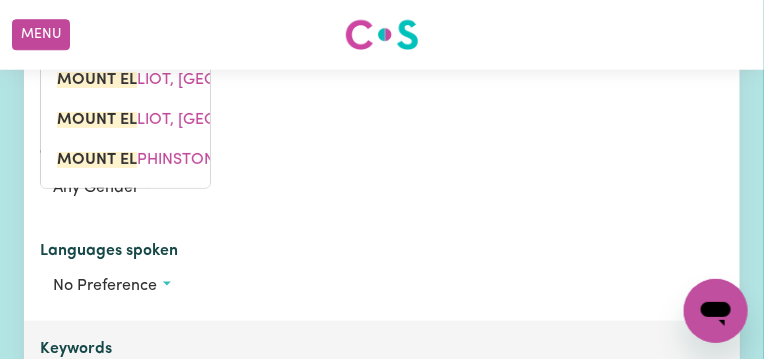type on "mount el" 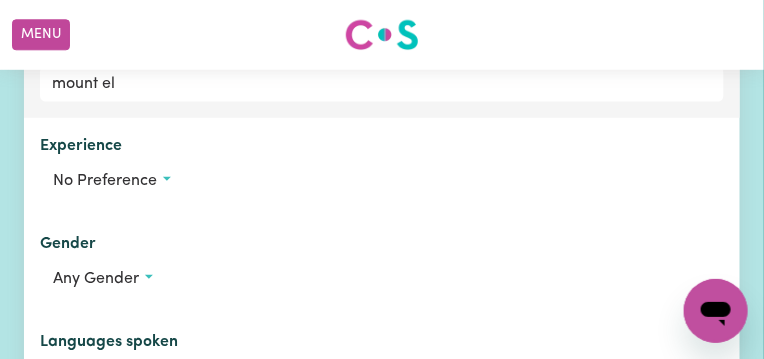 scroll, scrollTop: 222, scrollLeft: 0, axis: vertical 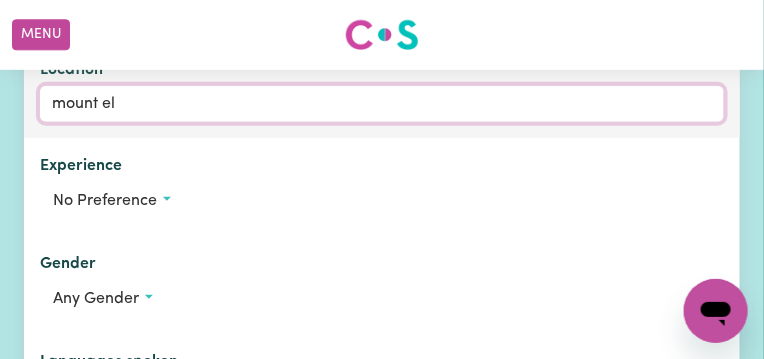 type on "[GEOGRAPHIC_DATA], [GEOGRAPHIC_DATA], 3930" 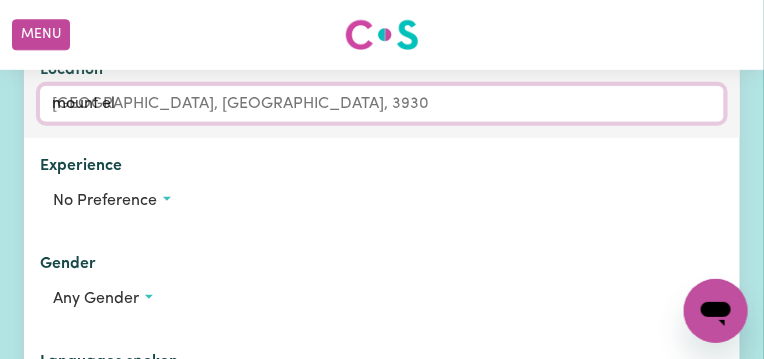 click on "mount el" at bounding box center [382, 104] 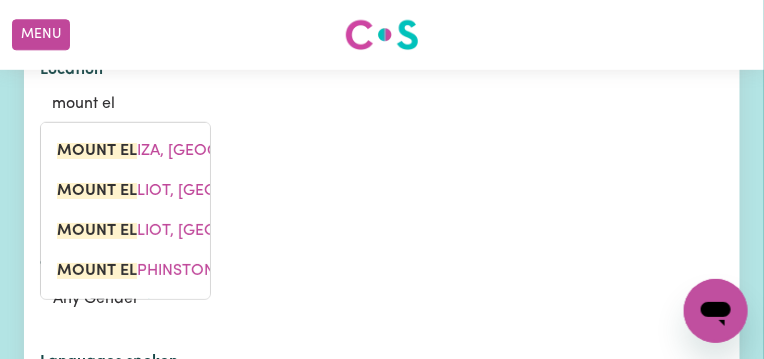 click on "Keywords" at bounding box center [382, 481] 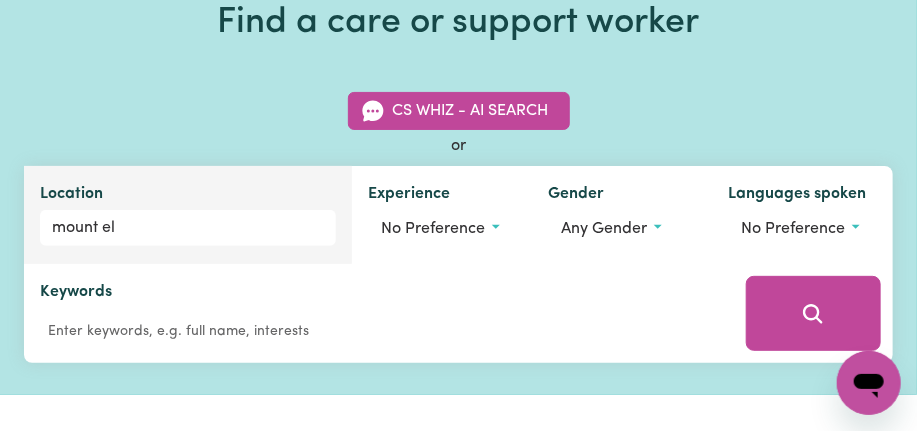scroll, scrollTop: 133, scrollLeft: 0, axis: vertical 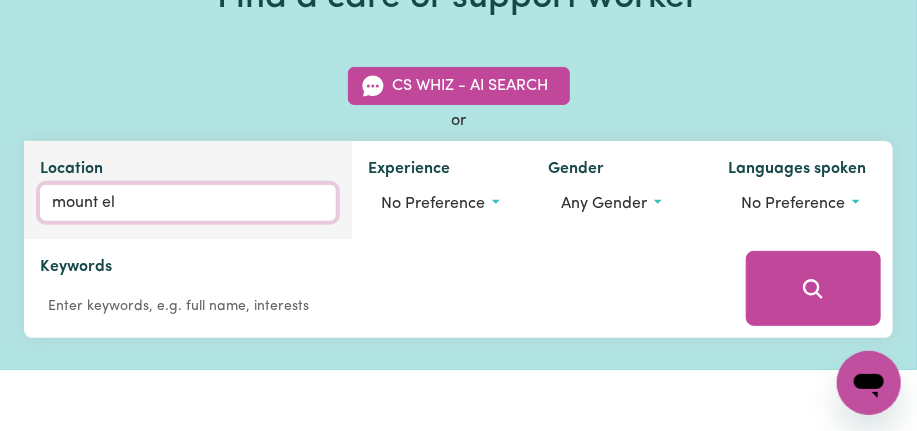 type on "[GEOGRAPHIC_DATA], [GEOGRAPHIC_DATA], 3930" 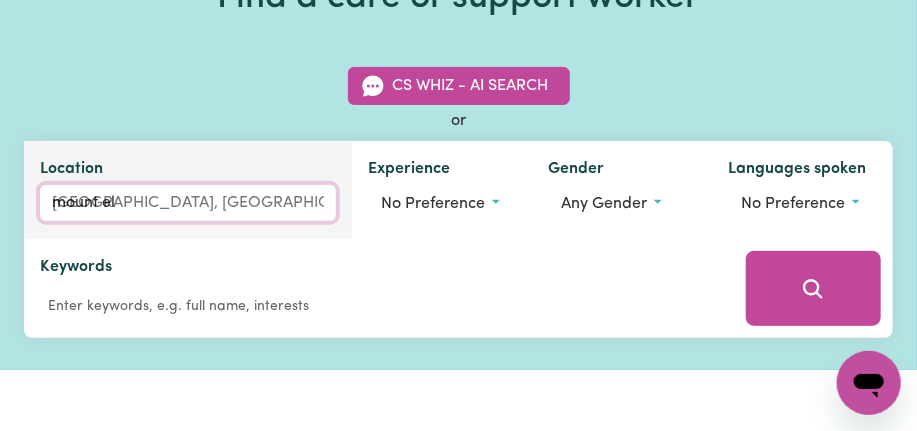 click on "mount el" at bounding box center (188, 203) 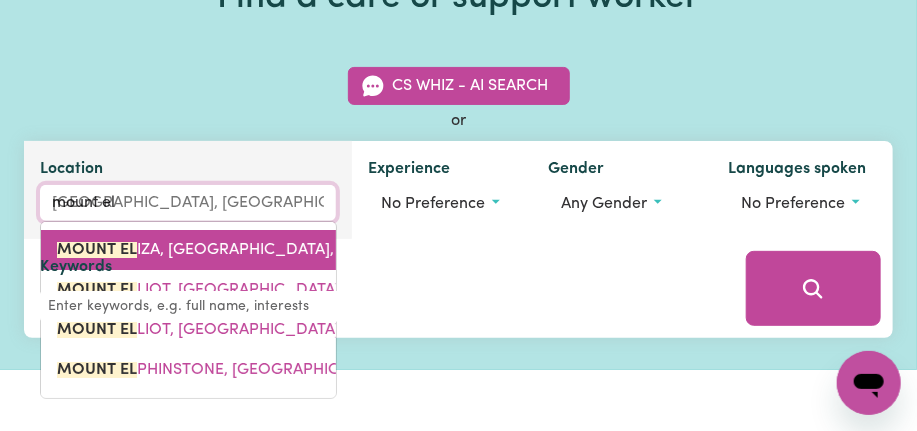 click on "[GEOGRAPHIC_DATA], [GEOGRAPHIC_DATA], 3930" at bounding box center [188, 250] 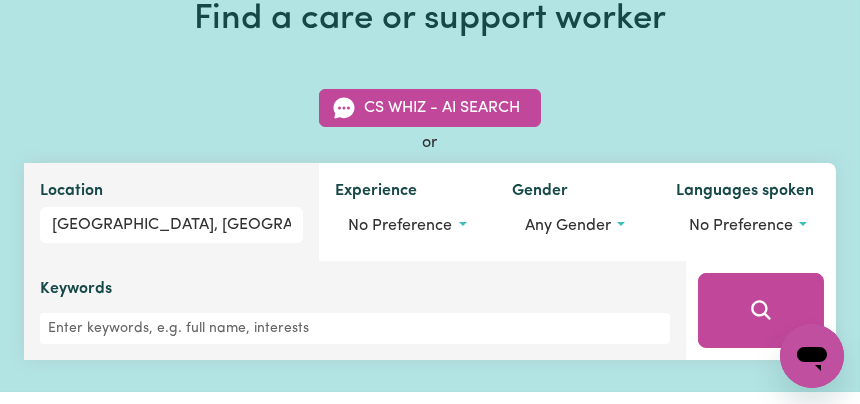 scroll, scrollTop: 258, scrollLeft: 0, axis: vertical 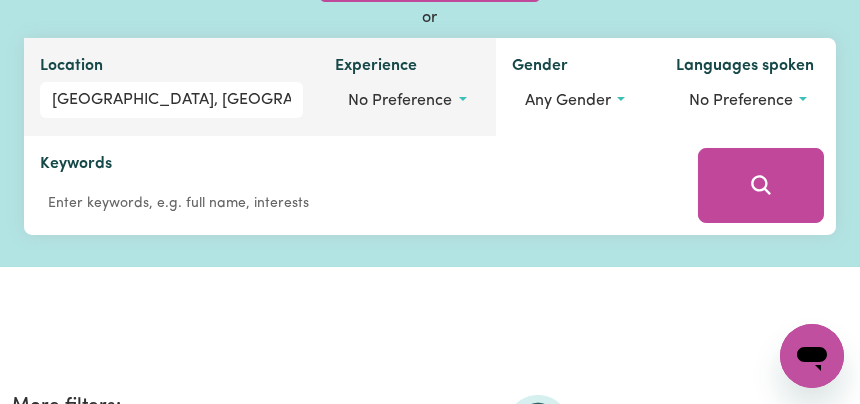 click on "No preference" at bounding box center [407, 101] 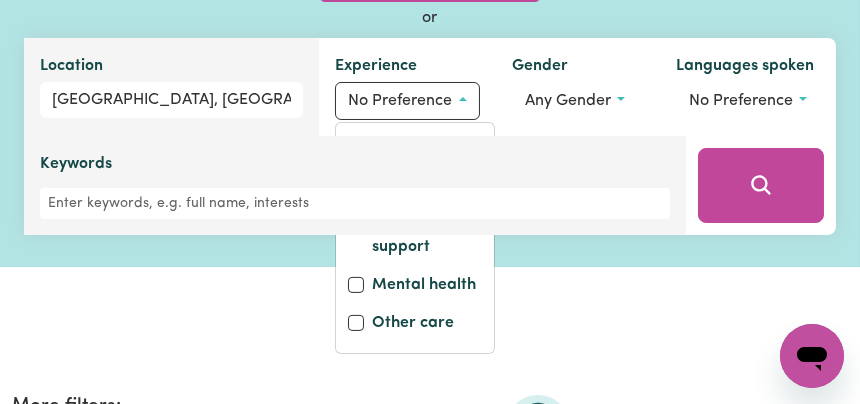 click on "Keywords" at bounding box center [355, 185] 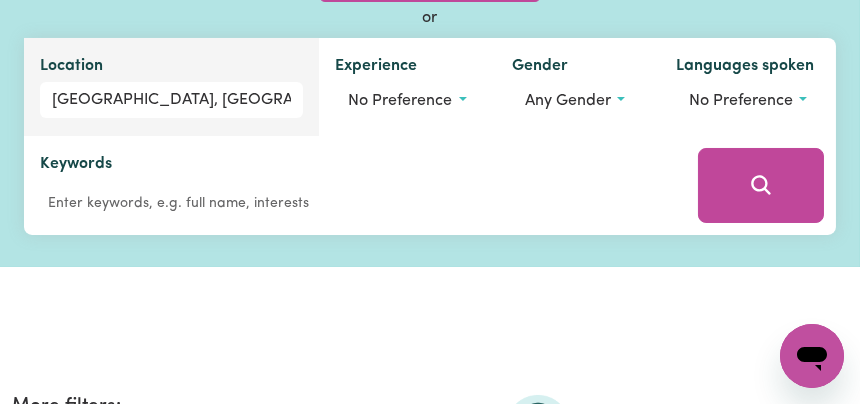 click 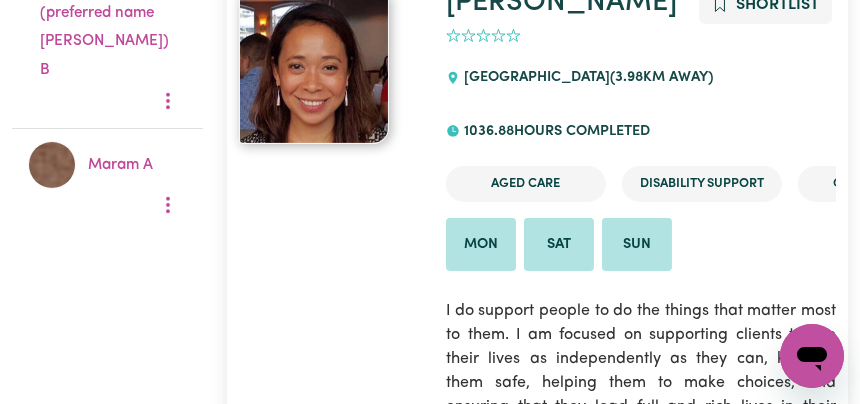 scroll, scrollTop: 1339, scrollLeft: 0, axis: vertical 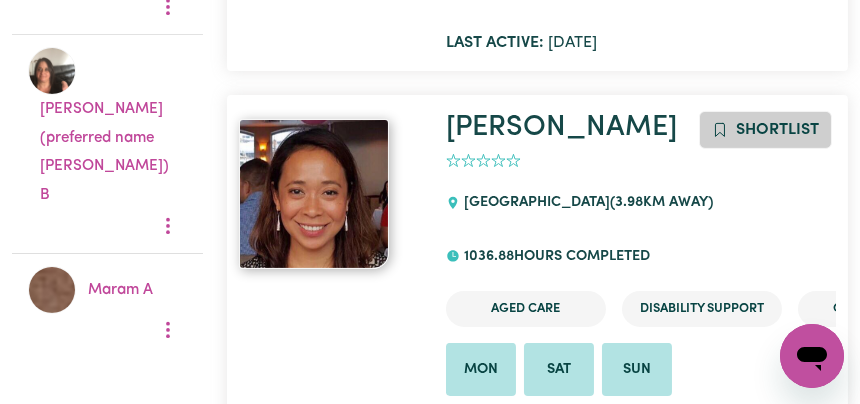 click on "Shortlist" at bounding box center (777, 130) 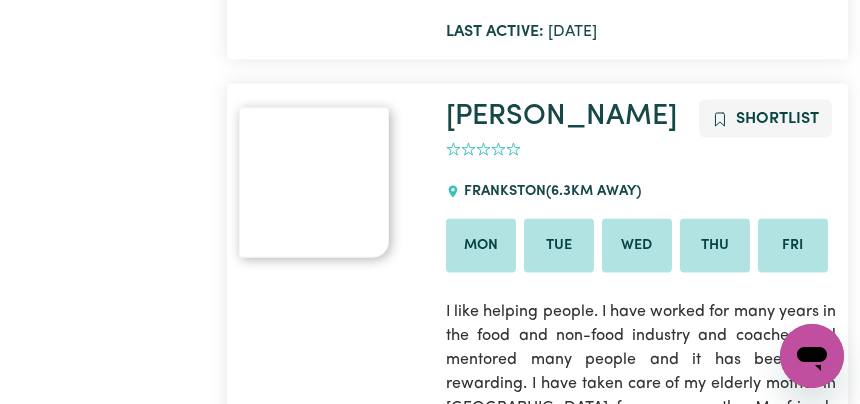 scroll, scrollTop: 6787, scrollLeft: 0, axis: vertical 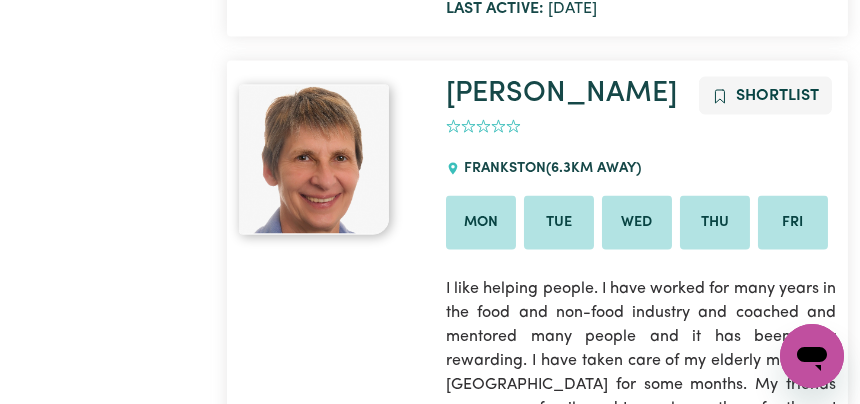 click on "Shortlist" at bounding box center (777, 96) 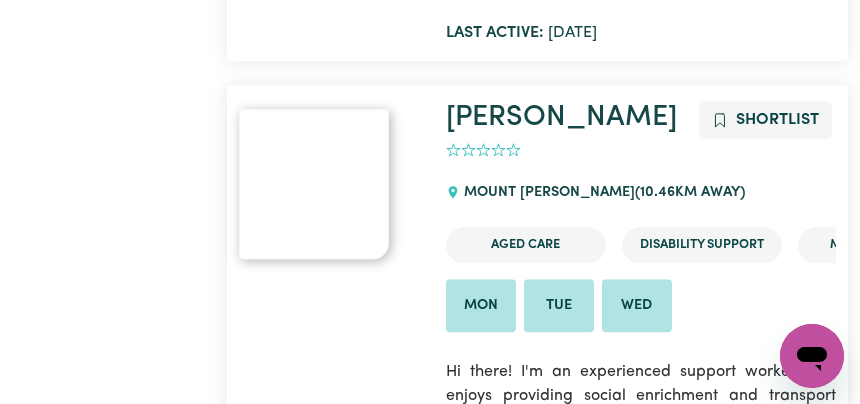 scroll, scrollTop: 8787, scrollLeft: 0, axis: vertical 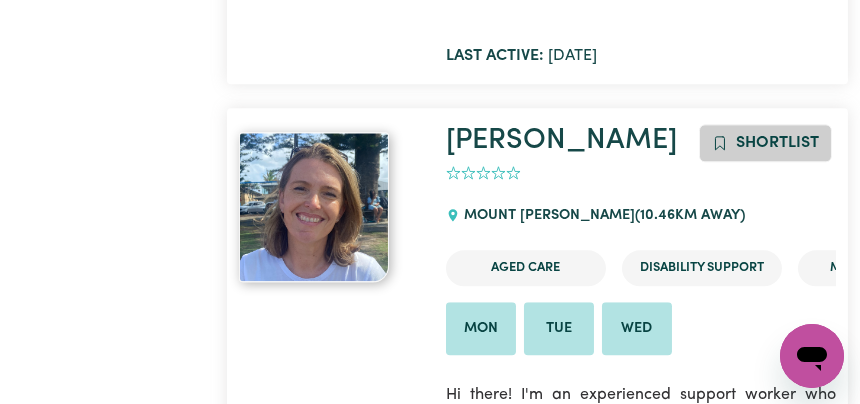 click on "Shortlist" at bounding box center [777, 143] 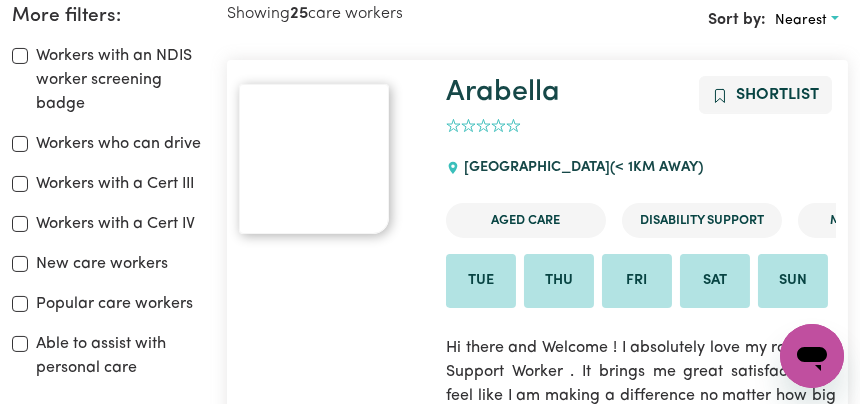 scroll, scrollTop: 625, scrollLeft: 0, axis: vertical 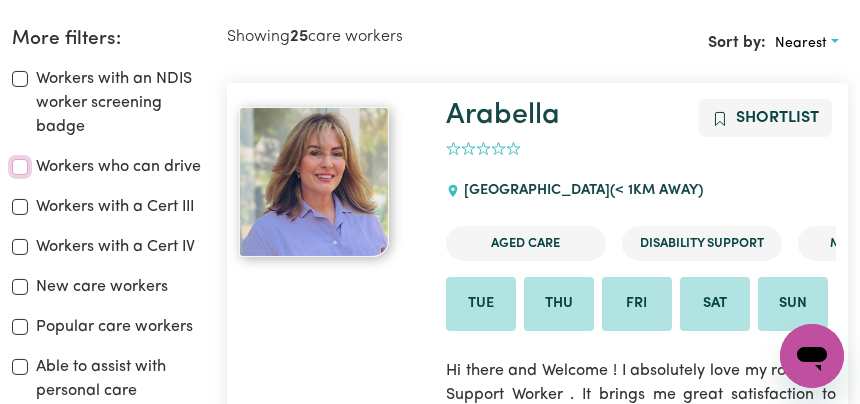 click on "Workers who can drive" at bounding box center (20, 167) 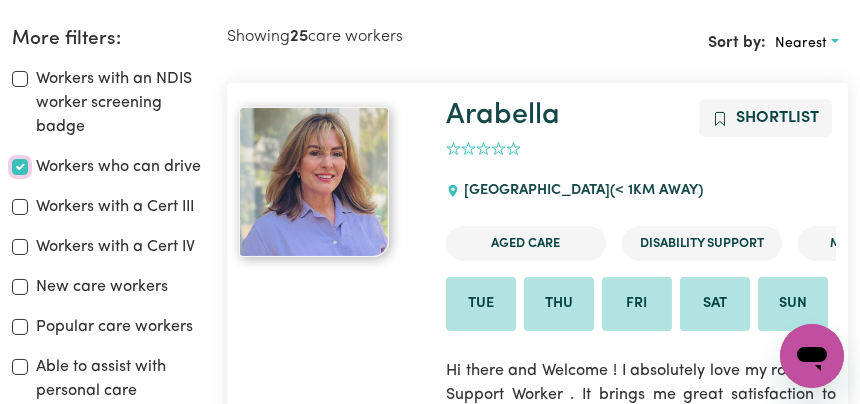 checkbox on "true" 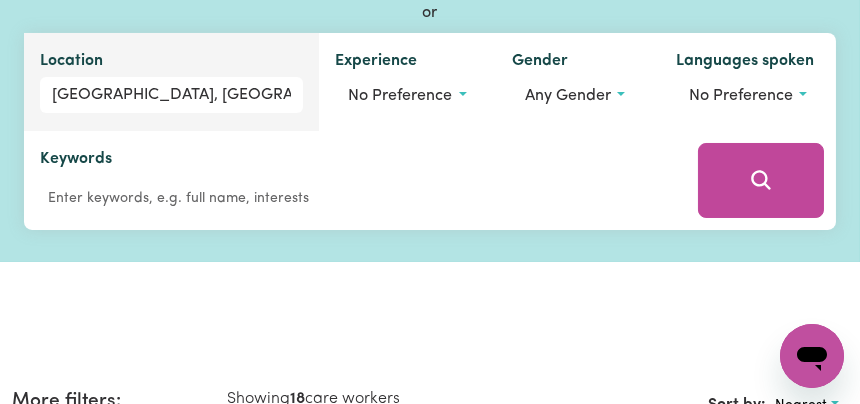 scroll, scrollTop: 214, scrollLeft: 0, axis: vertical 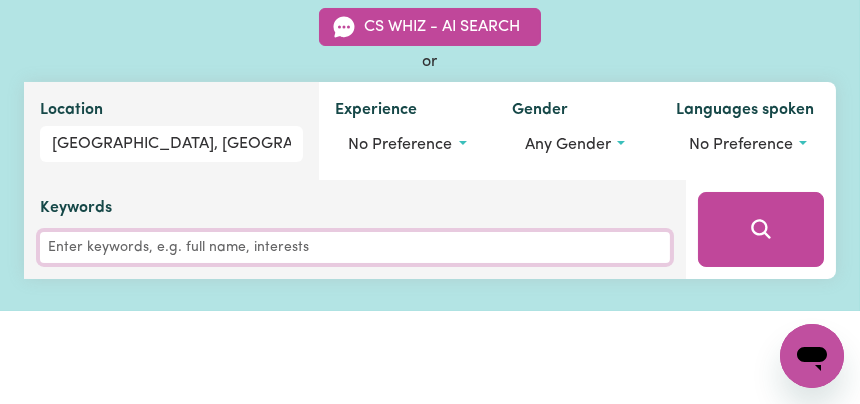 click on "Keywords" at bounding box center [355, 247] 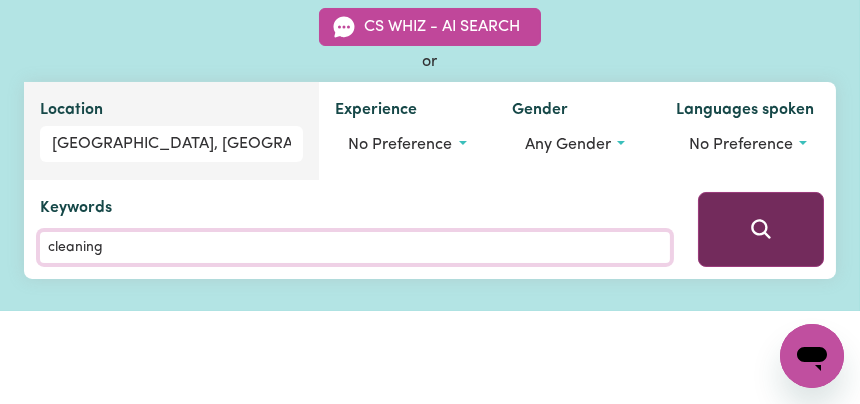 type on "cleaning" 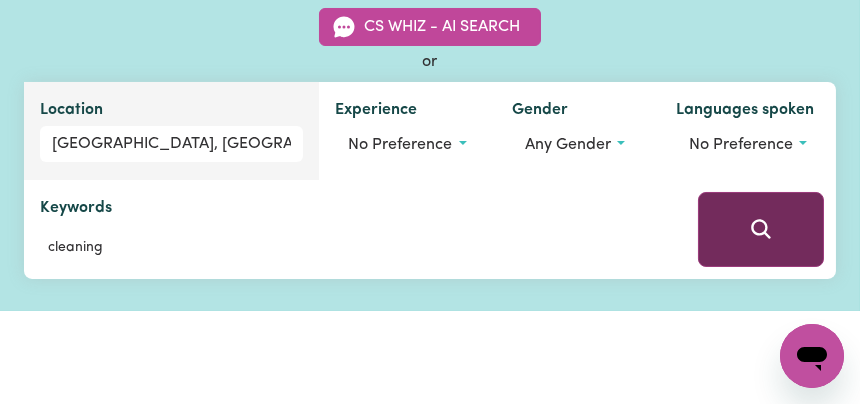 click 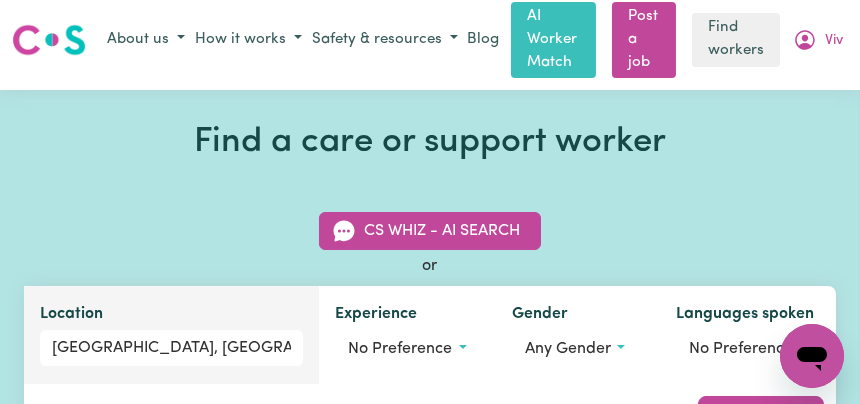 scroll, scrollTop: 0, scrollLeft: 0, axis: both 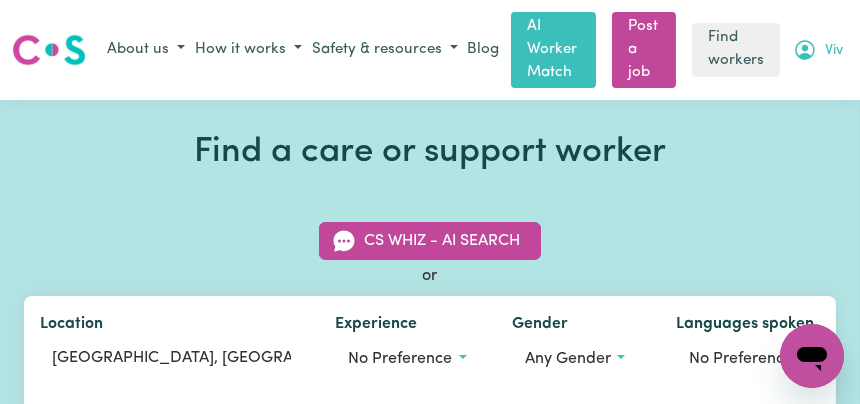 click 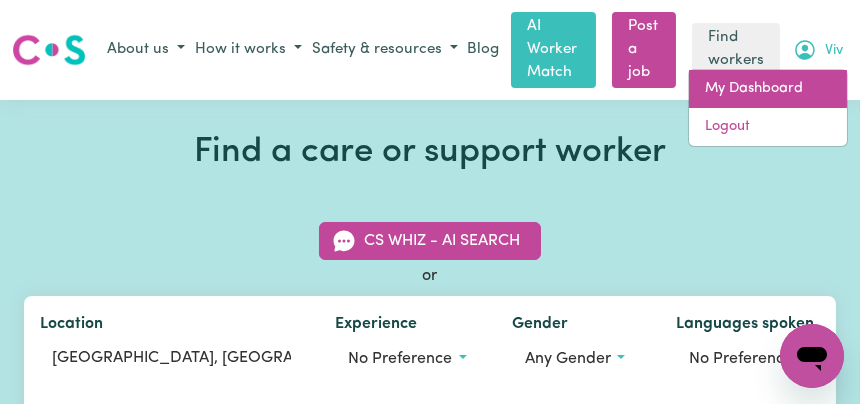 click on "My Dashboard" at bounding box center (768, 89) 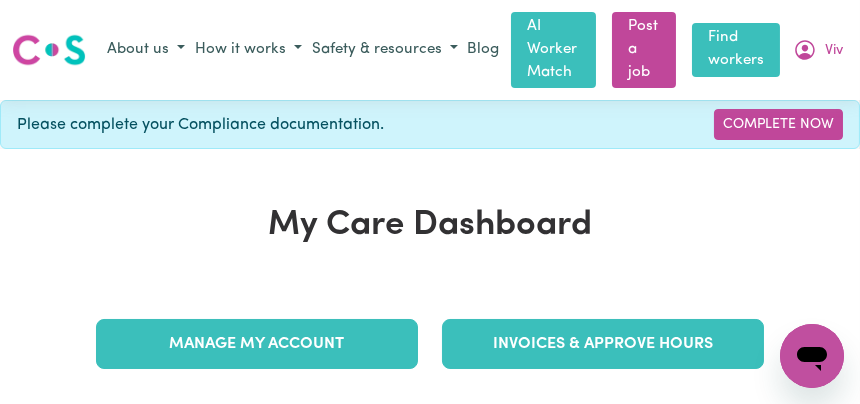 click on "Find workers" at bounding box center [736, 50] 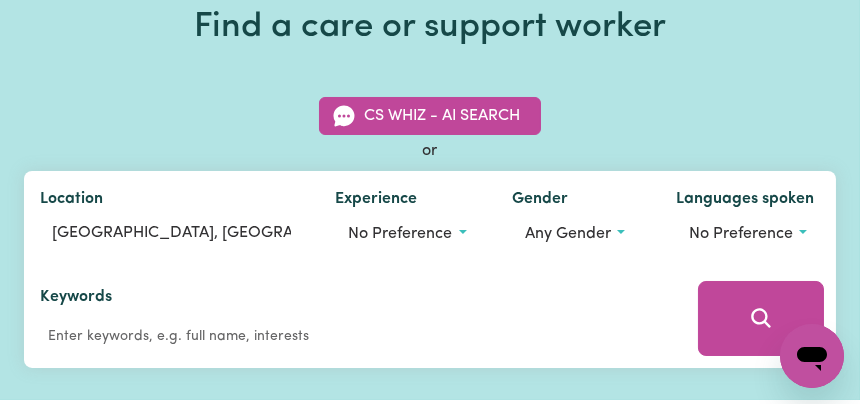 scroll, scrollTop: 250, scrollLeft: 0, axis: vertical 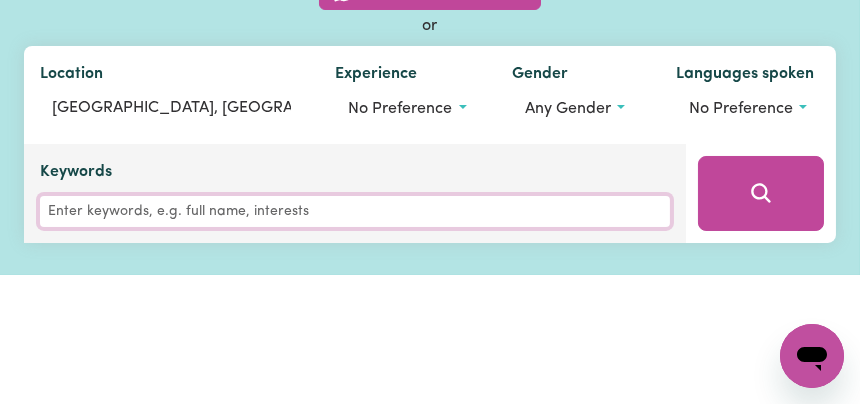 click on "Keywords" at bounding box center [355, 211] 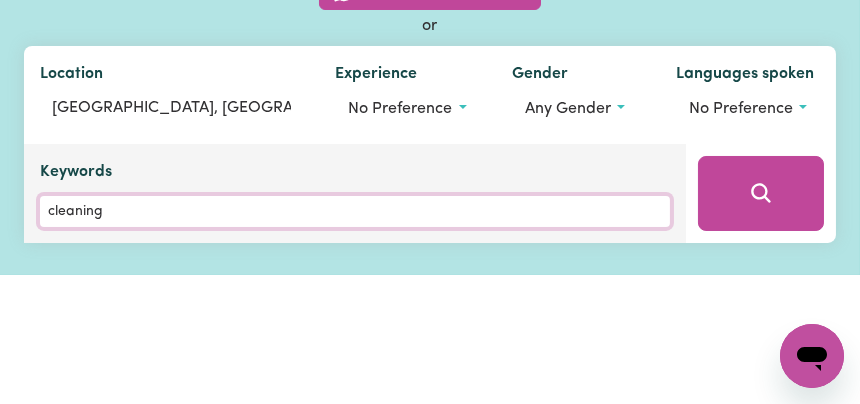 type on "cleaning" 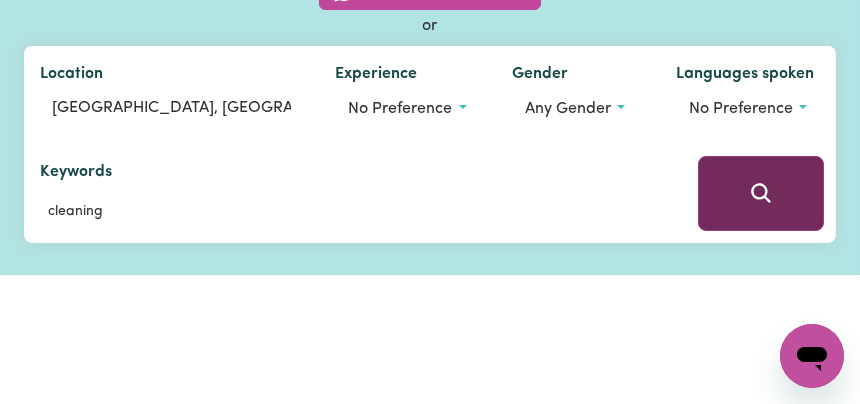 click 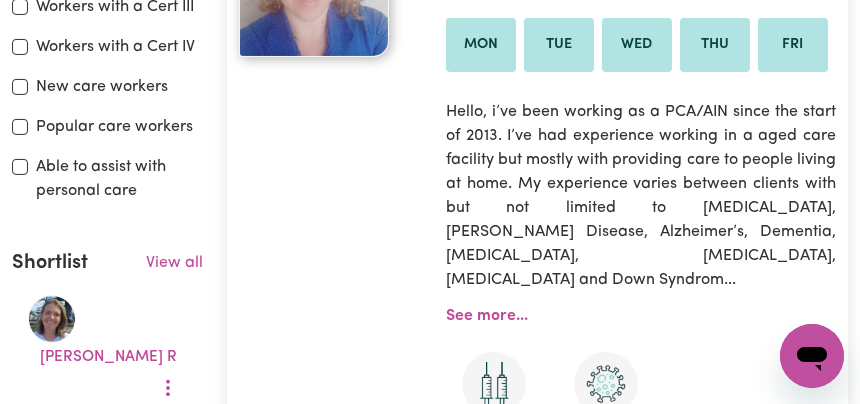 scroll, scrollTop: 839, scrollLeft: 0, axis: vertical 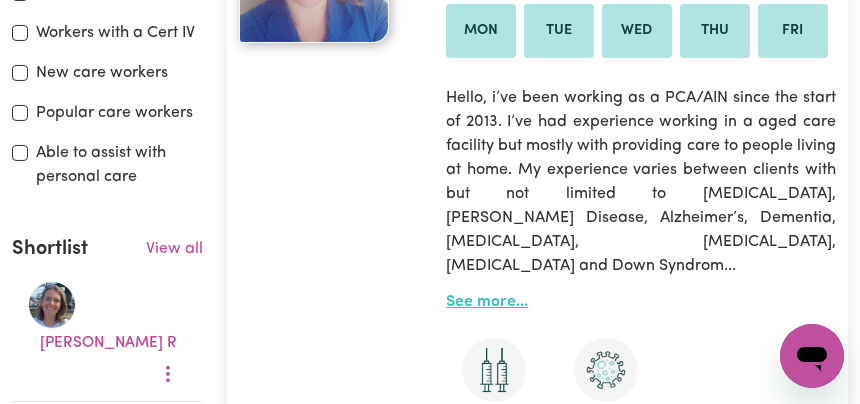 click on "See more..." at bounding box center (487, 302) 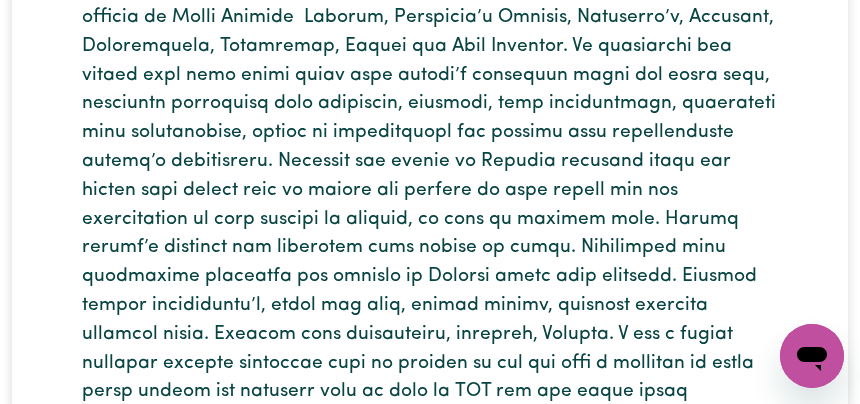 scroll, scrollTop: 875, scrollLeft: 0, axis: vertical 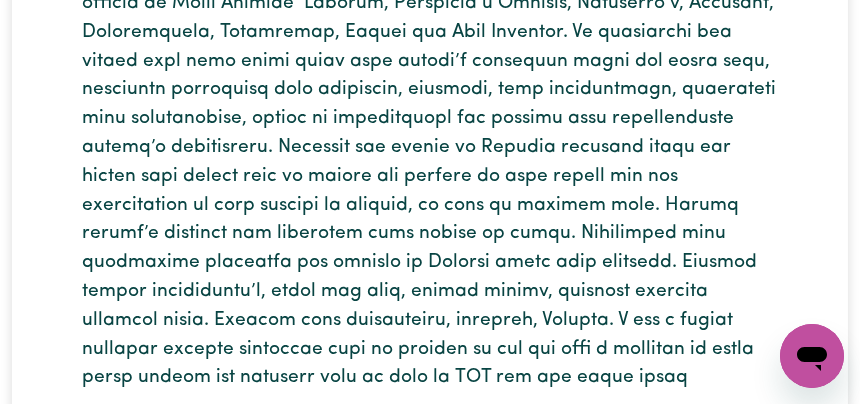 click at bounding box center (430, 149) 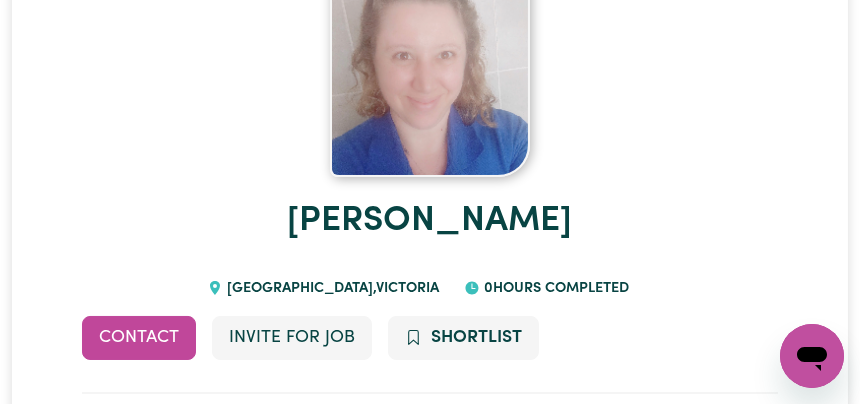 scroll, scrollTop: 250, scrollLeft: 0, axis: vertical 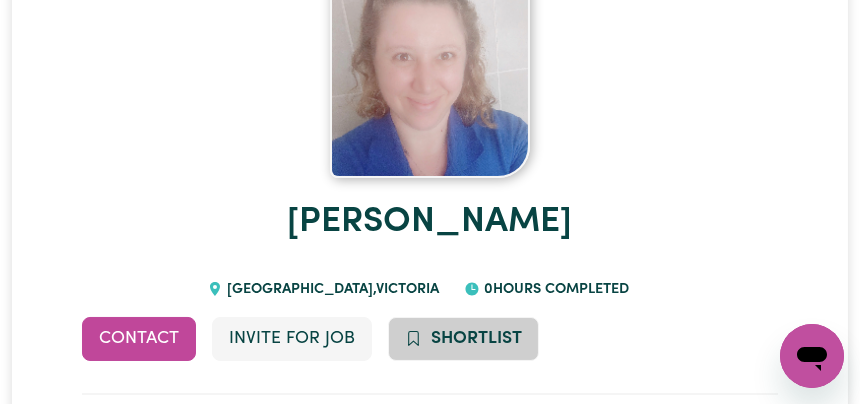 click on "Shortlist" at bounding box center (476, 338) 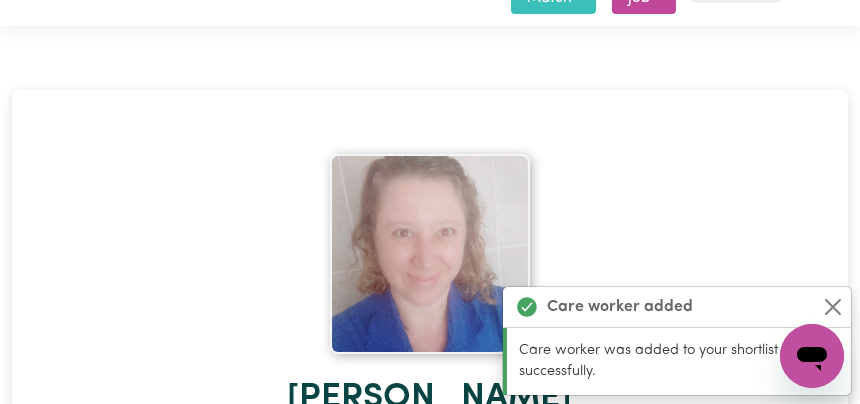 scroll, scrollTop: 0, scrollLeft: 0, axis: both 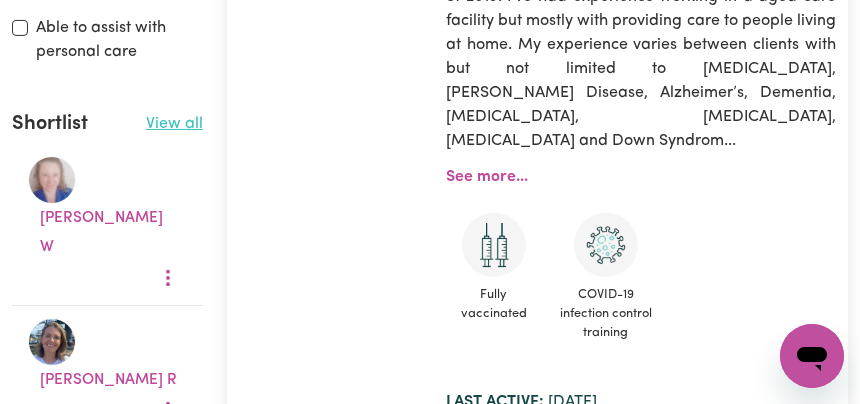 click on "View all" at bounding box center (174, 124) 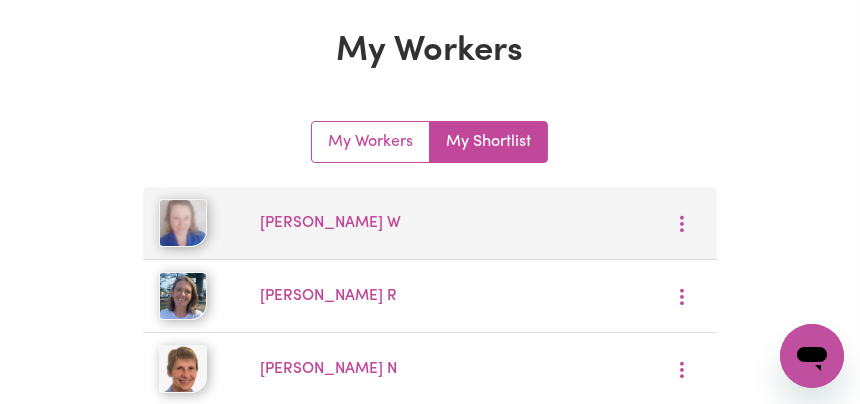 scroll, scrollTop: 250, scrollLeft: 0, axis: vertical 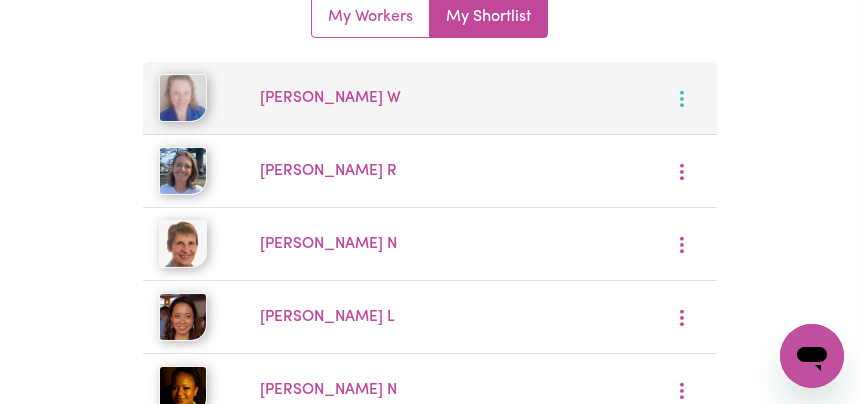 click at bounding box center [682, 98] 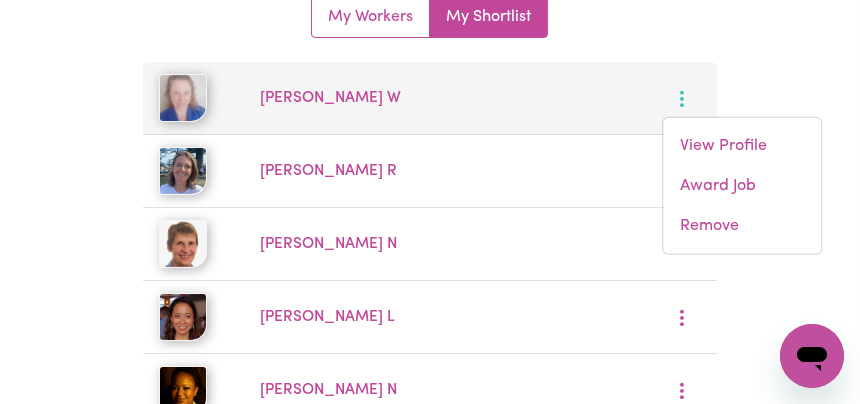 click on "[PERSON_NAME]" at bounding box center [430, 98] 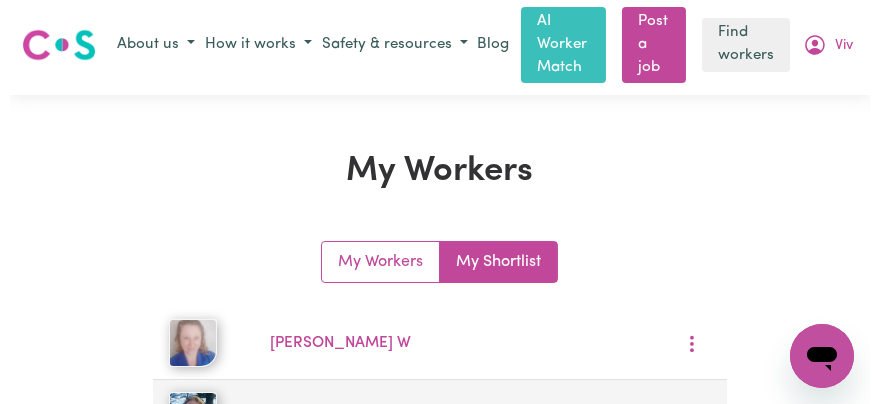 scroll, scrollTop: 0, scrollLeft: 0, axis: both 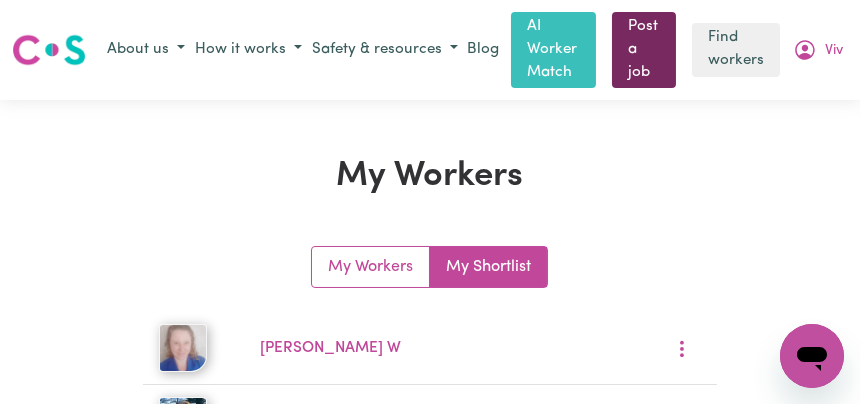 click on "Post a job" at bounding box center (644, 50) 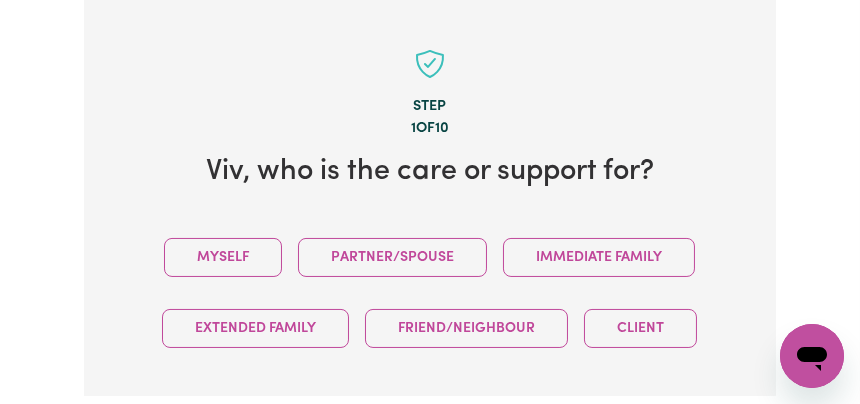 scroll, scrollTop: 621, scrollLeft: 0, axis: vertical 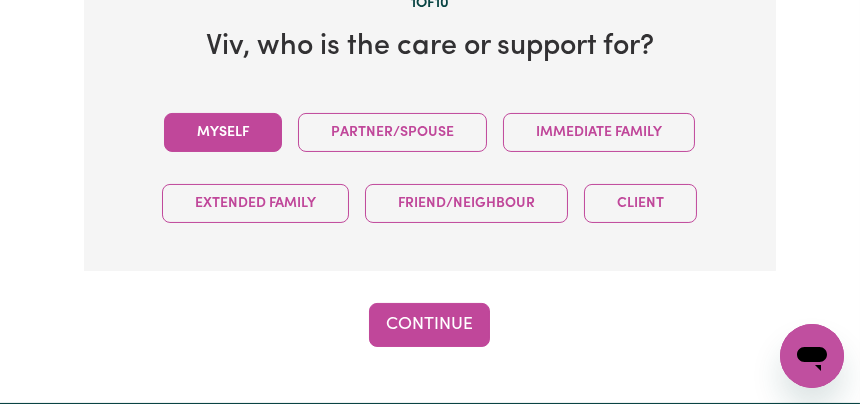 click on "Myself" at bounding box center [223, 132] 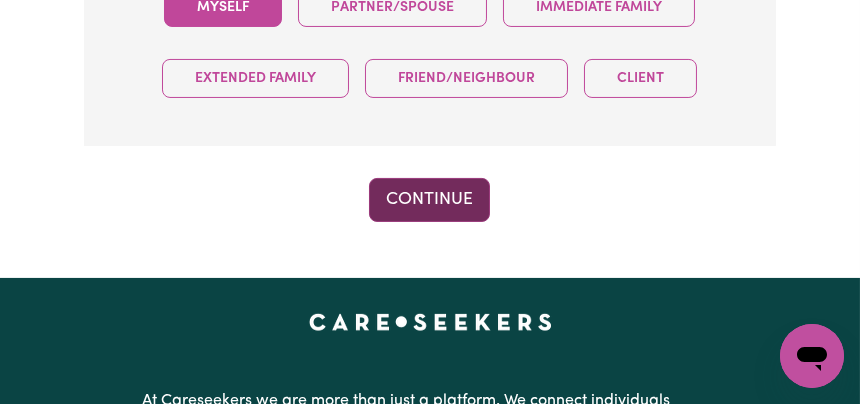 click on "Continue" at bounding box center [429, 200] 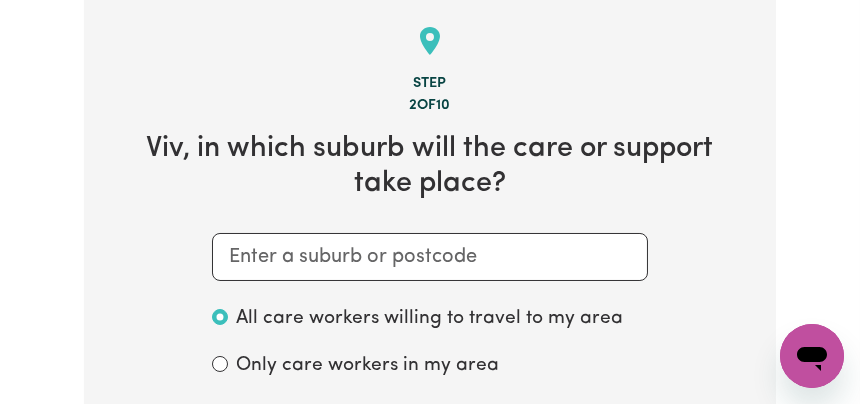 scroll, scrollTop: 496, scrollLeft: 0, axis: vertical 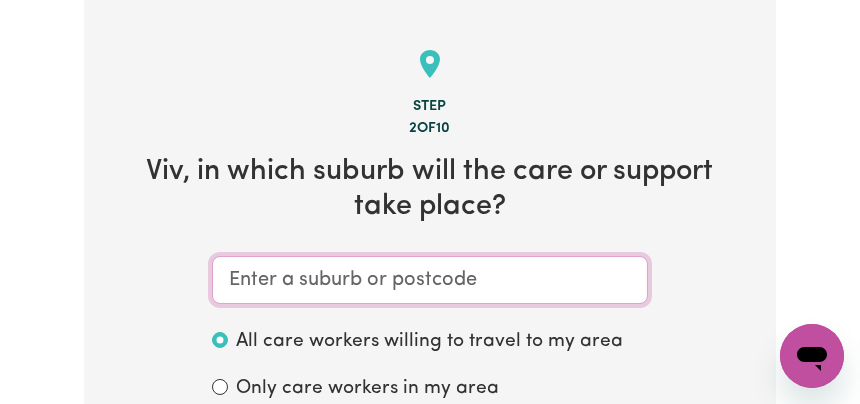 drag, startPoint x: 352, startPoint y: 288, endPoint x: 358, endPoint y: 240, distance: 48.373547 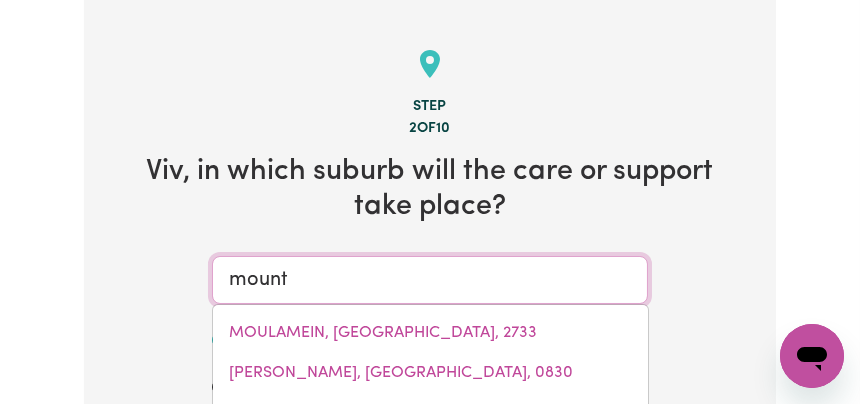type on "mount" 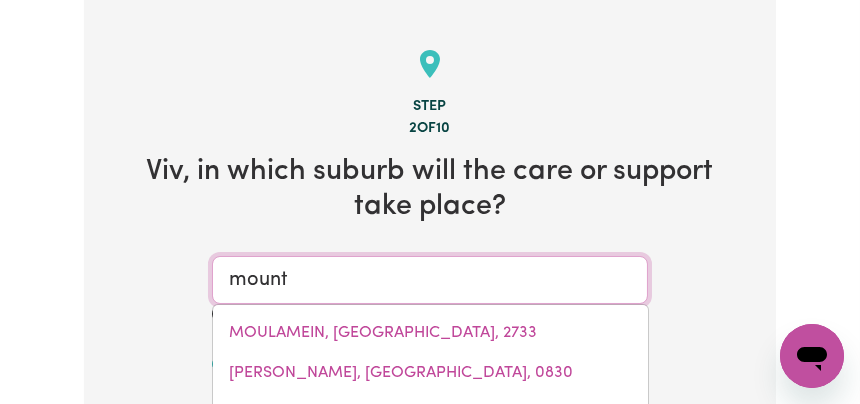 type on "mount ABUNDANCE, [GEOGRAPHIC_DATA], 4455" 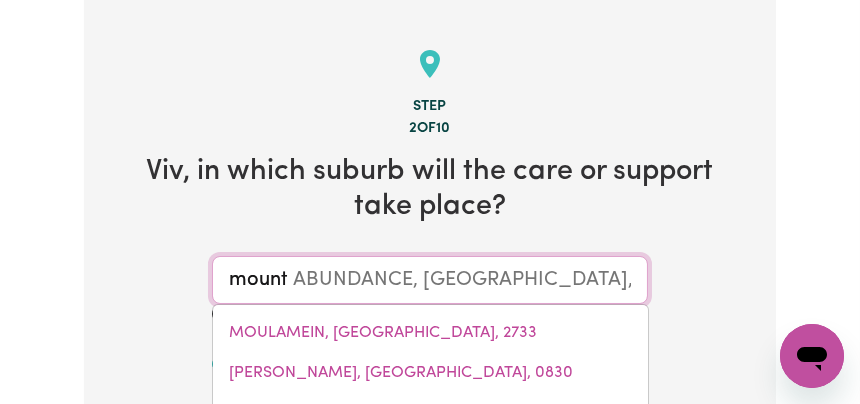 type on "mount e" 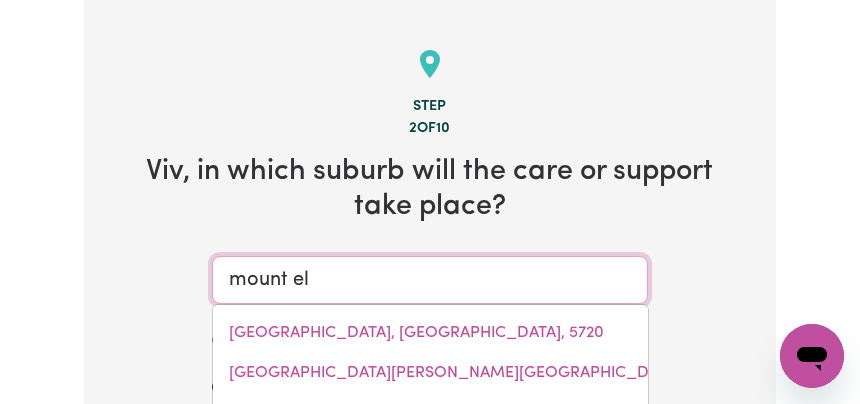 type on "mount [PERSON_NAME]" 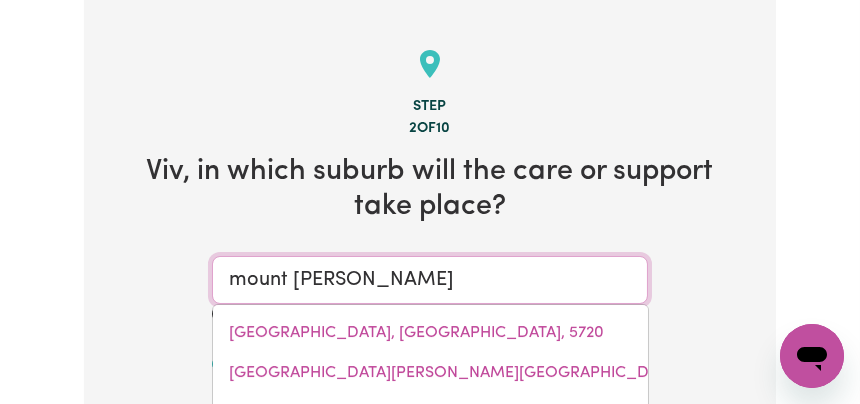 type on "[GEOGRAPHIC_DATA], [GEOGRAPHIC_DATA], 3930" 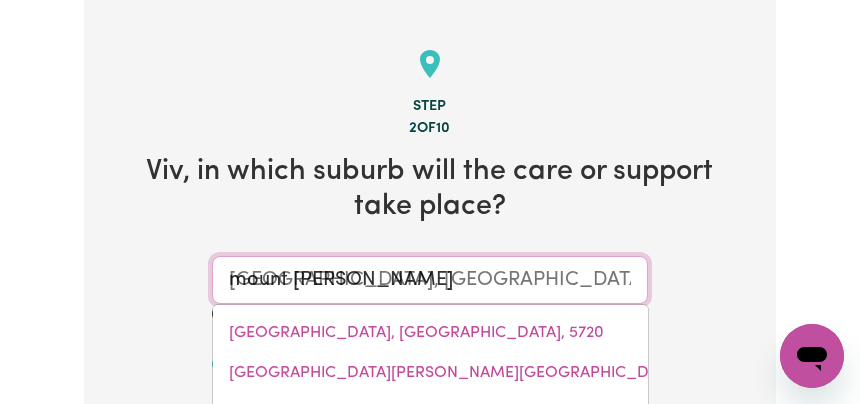 type on "mount eliz" 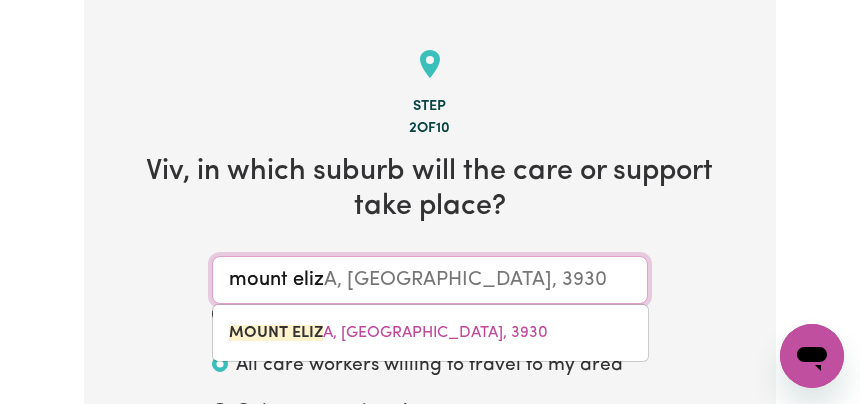type on "mount [PERSON_NAME]" 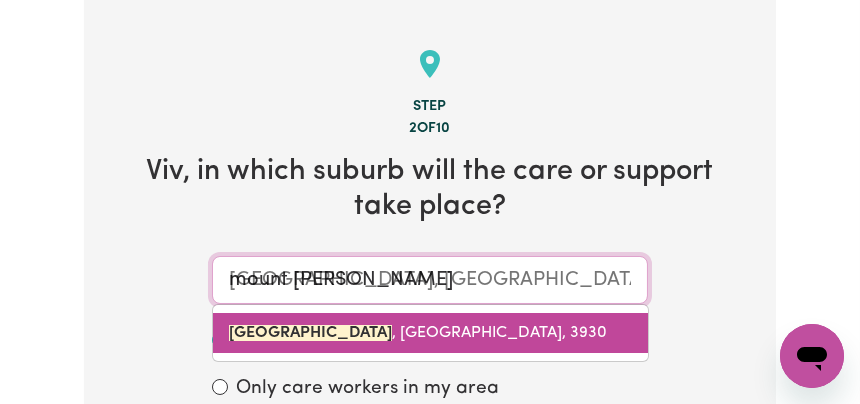 click on "[GEOGRAPHIC_DATA], 3930" at bounding box center (418, 333) 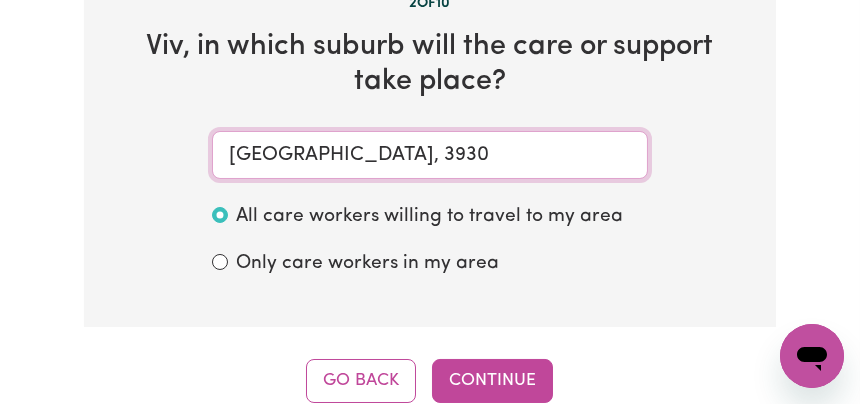 scroll, scrollTop: 746, scrollLeft: 0, axis: vertical 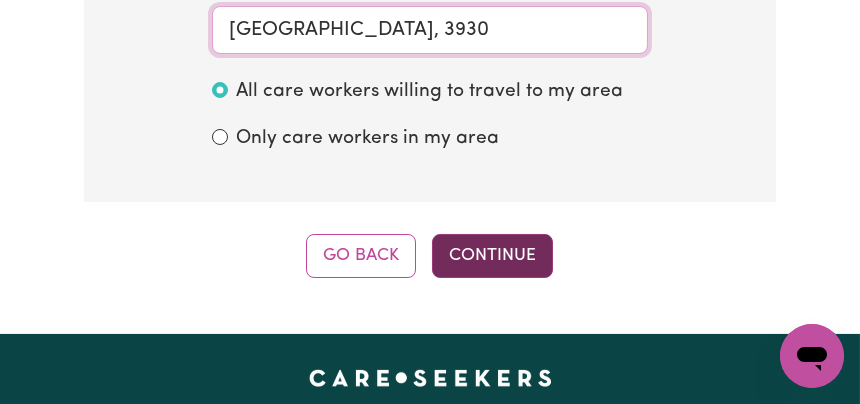type on "[GEOGRAPHIC_DATA], 3930" 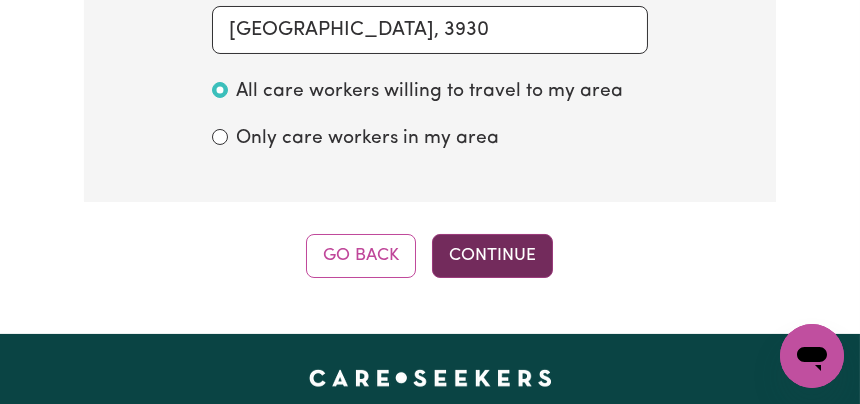 click on "Continue" at bounding box center [492, 256] 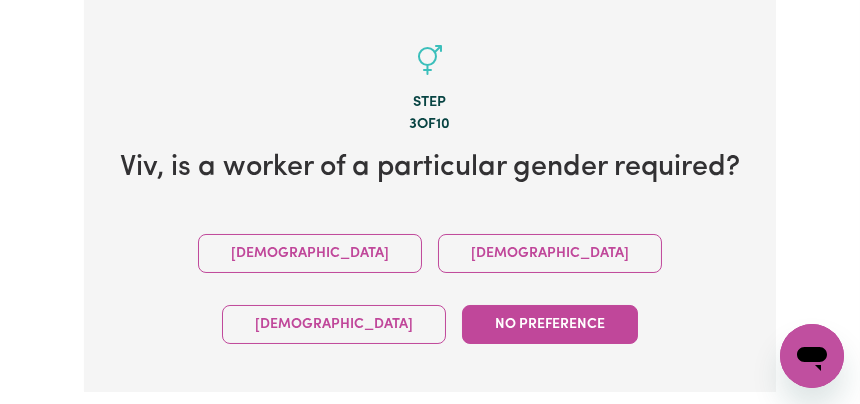 scroll, scrollTop: 625, scrollLeft: 0, axis: vertical 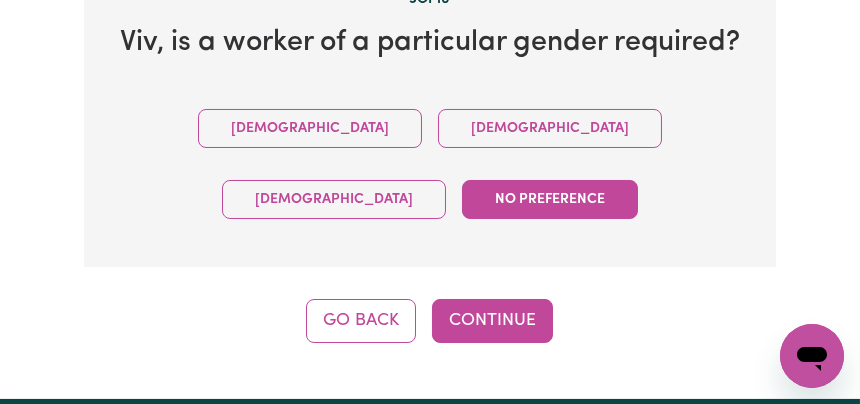 click on "No preference" at bounding box center (550, 199) 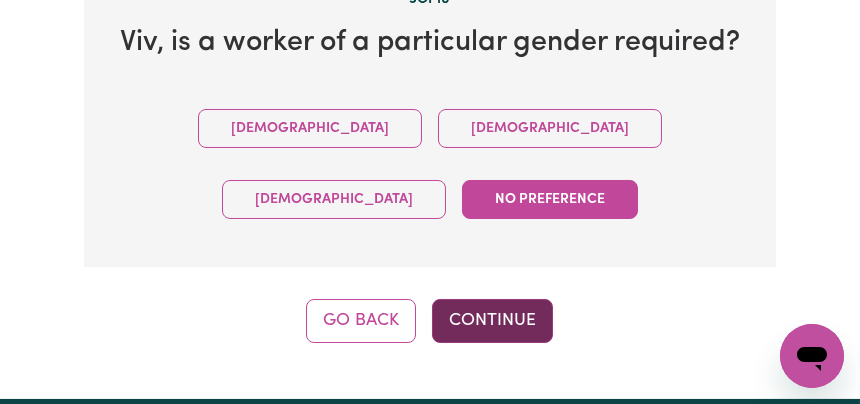 click on "Continue" at bounding box center [492, 321] 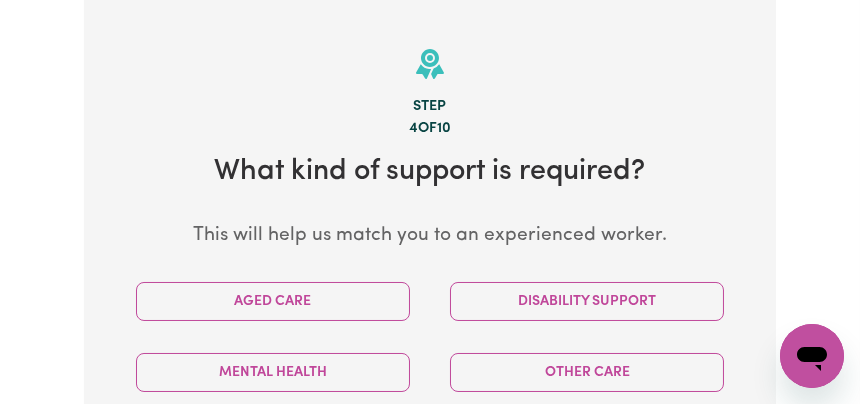 scroll, scrollTop: 621, scrollLeft: 0, axis: vertical 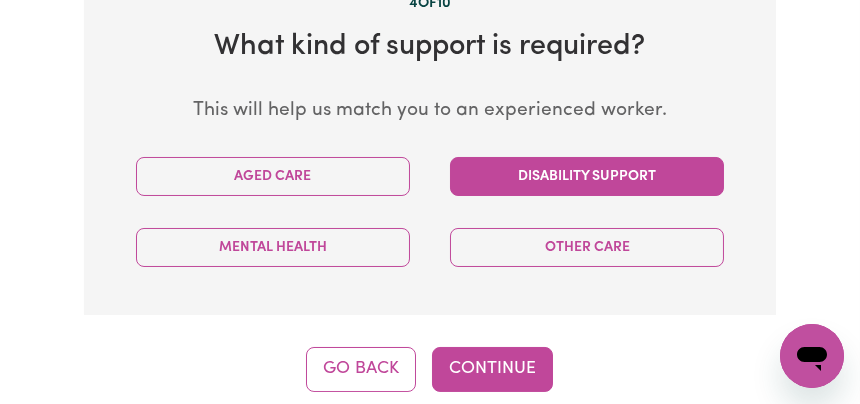 click on "Disability Support" at bounding box center [587, 176] 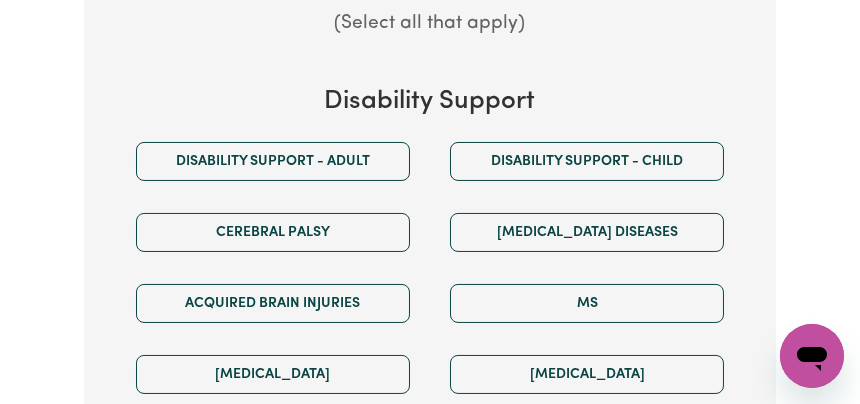 scroll, scrollTop: 996, scrollLeft: 0, axis: vertical 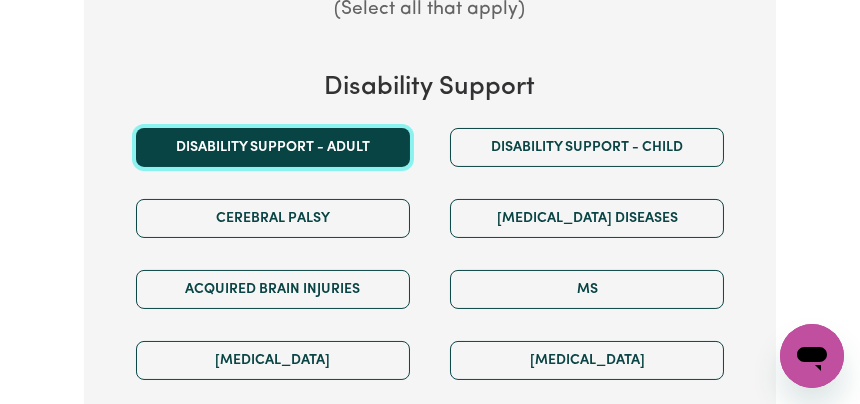 click on "Disability support - Adult" at bounding box center (273, 147) 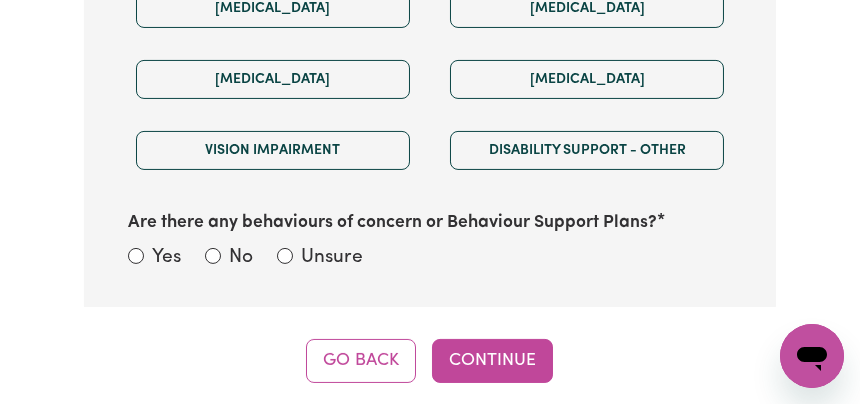 scroll, scrollTop: 1371, scrollLeft: 0, axis: vertical 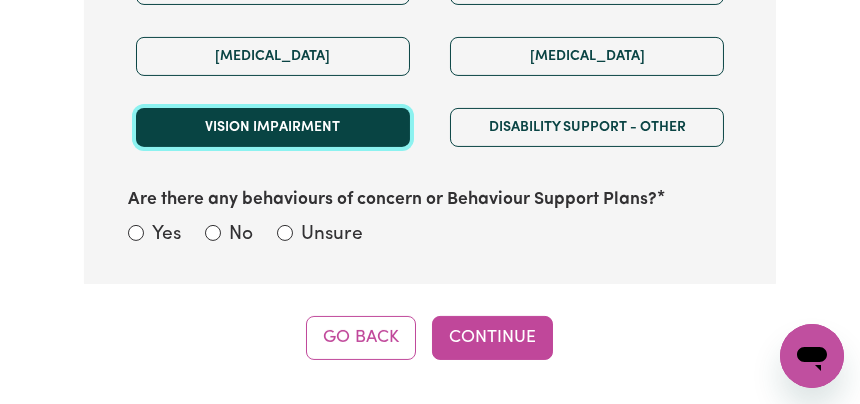 click on "Vision impairment" at bounding box center [273, 127] 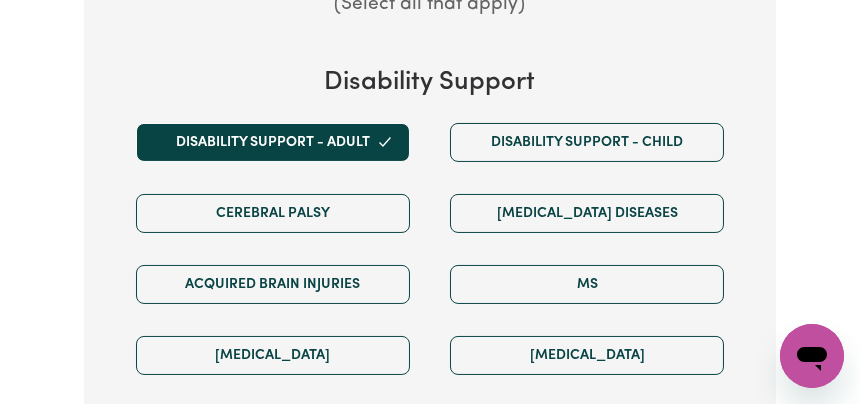 scroll, scrollTop: 996, scrollLeft: 0, axis: vertical 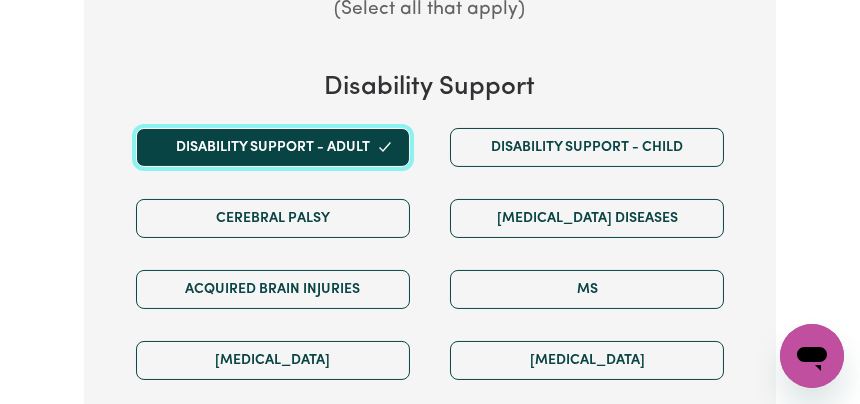 click on "Disability support - Adult" at bounding box center [273, 147] 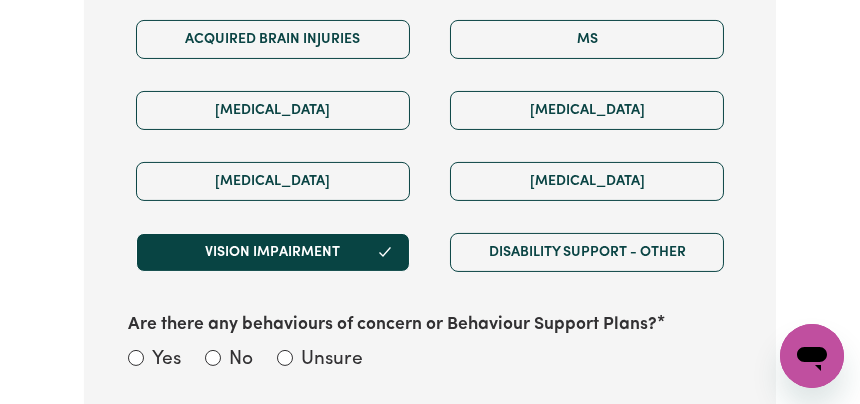 scroll, scrollTop: 1371, scrollLeft: 0, axis: vertical 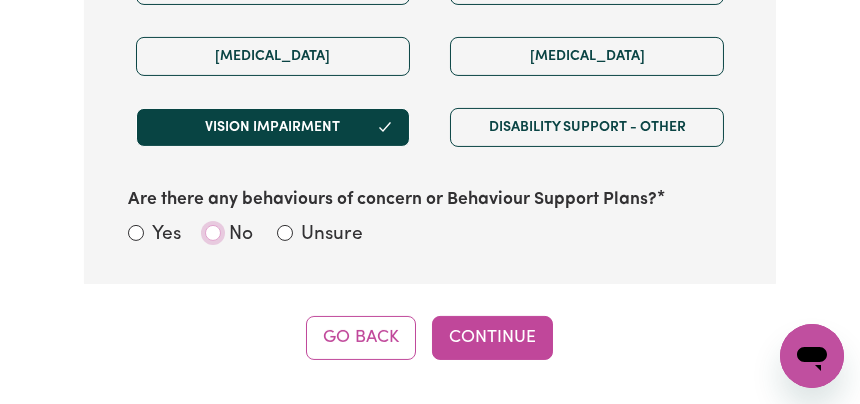 click on "No" at bounding box center [213, 233] 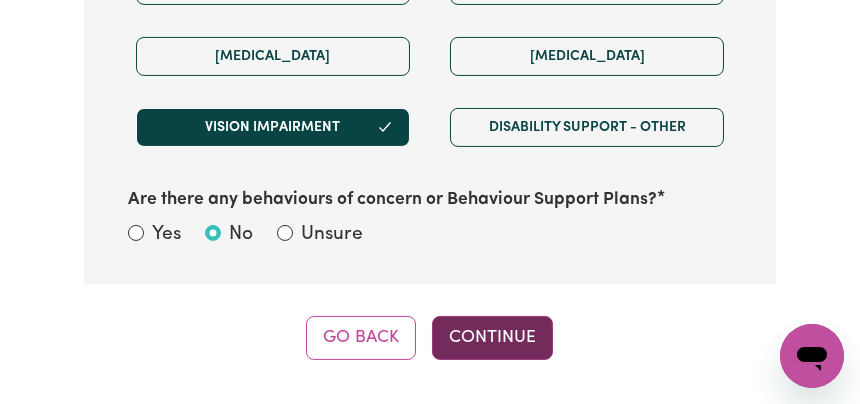 click on "Continue" at bounding box center [492, 338] 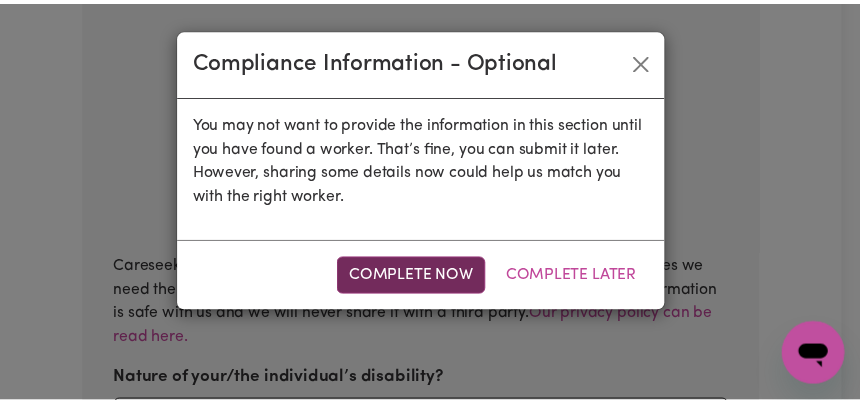 scroll, scrollTop: 496, scrollLeft: 0, axis: vertical 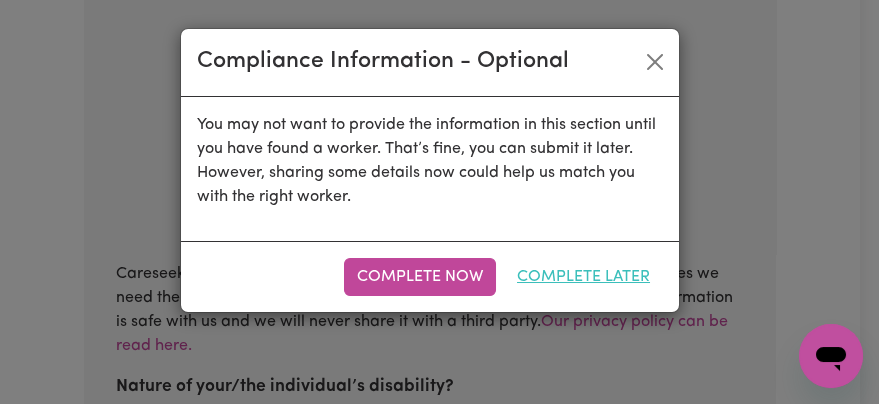 click on "Complete Later" at bounding box center [583, 277] 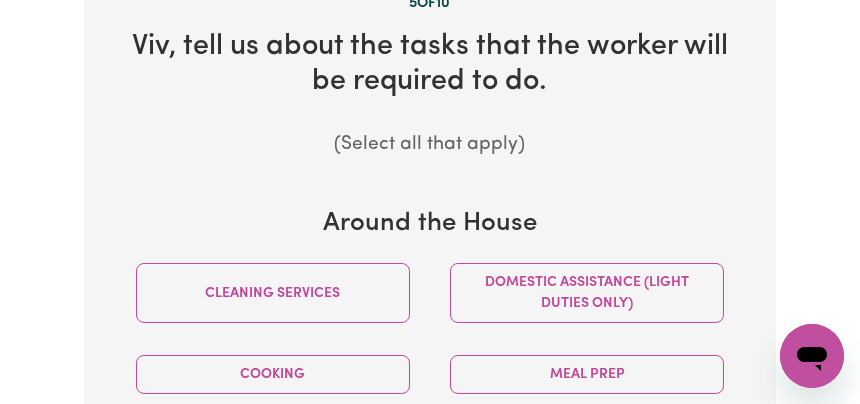 scroll, scrollTop: 746, scrollLeft: 0, axis: vertical 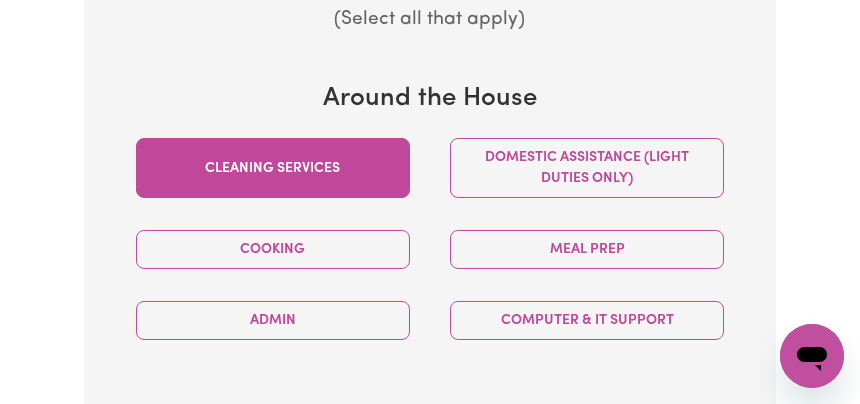 click on "Cleaning services" at bounding box center (273, 168) 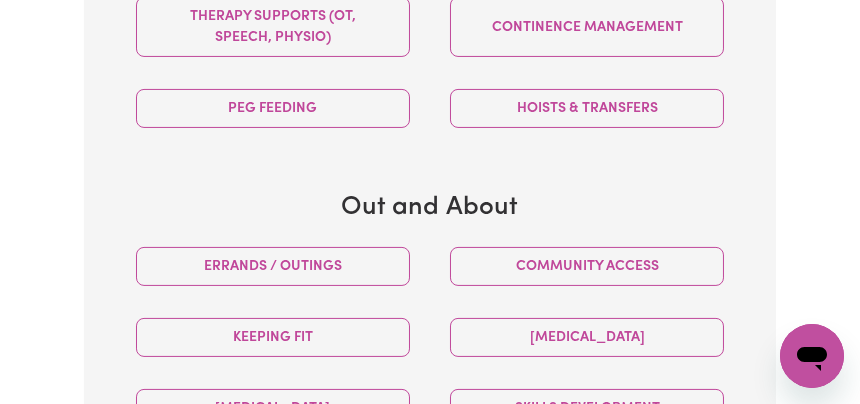 scroll, scrollTop: 1496, scrollLeft: 0, axis: vertical 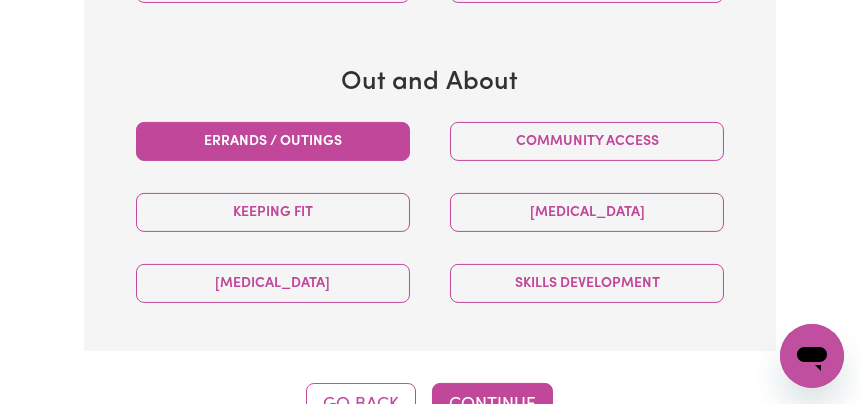 click on "Errands / Outings" at bounding box center [273, 141] 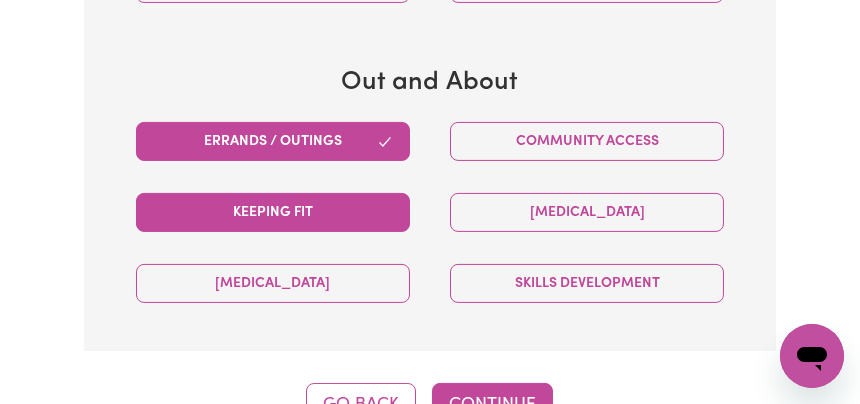 click on "Keeping fit" at bounding box center (273, 212) 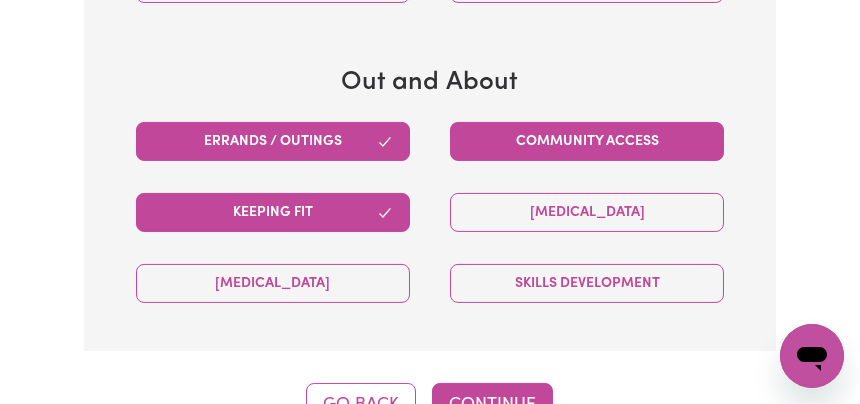 click on "Community access" at bounding box center (587, 141) 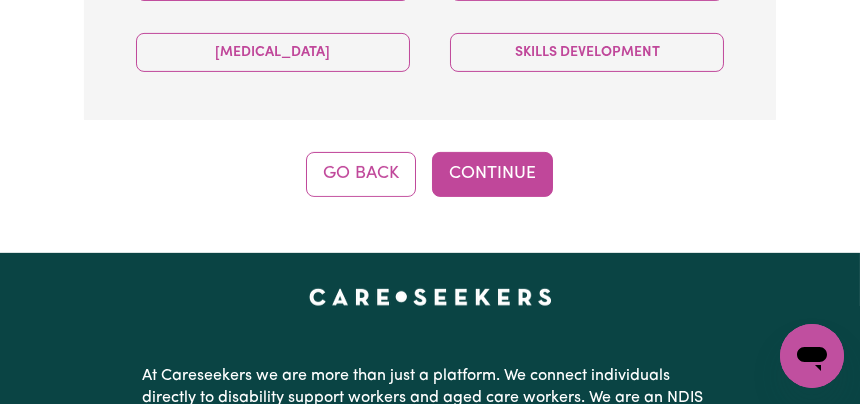 scroll, scrollTop: 1746, scrollLeft: 0, axis: vertical 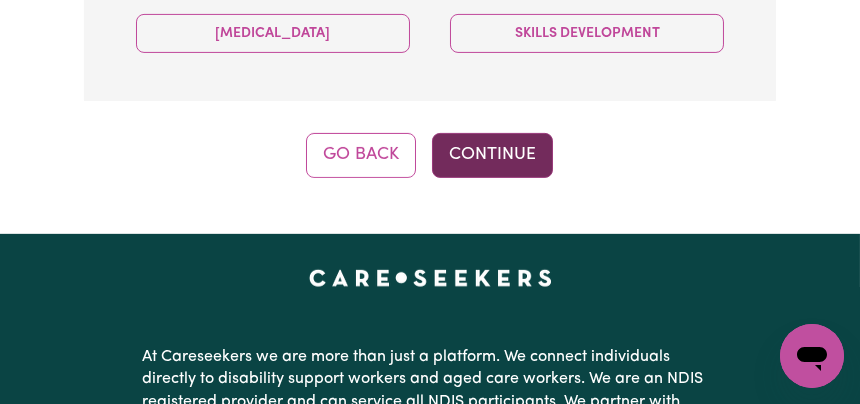 click on "Continue" at bounding box center (492, 155) 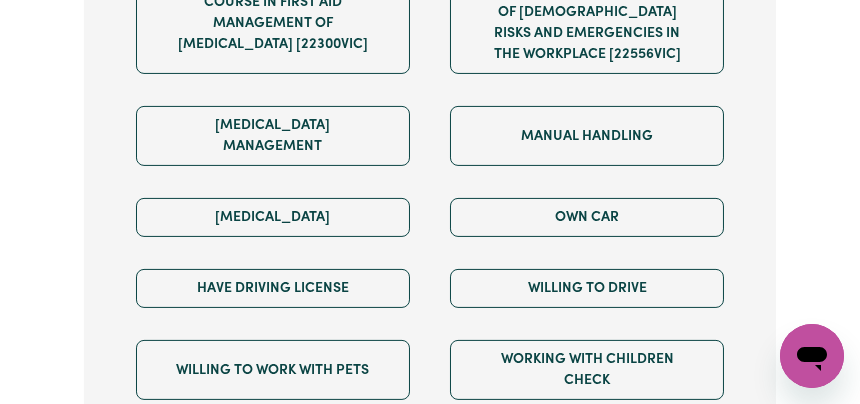 scroll, scrollTop: 1621, scrollLeft: 0, axis: vertical 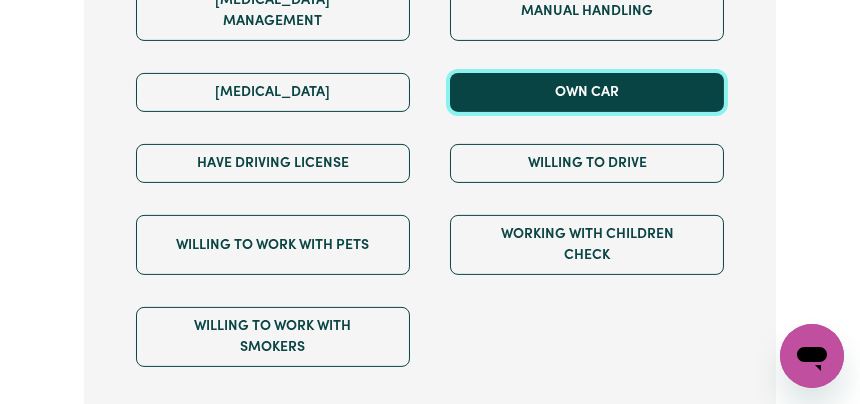 click on "Own Car" at bounding box center (587, 92) 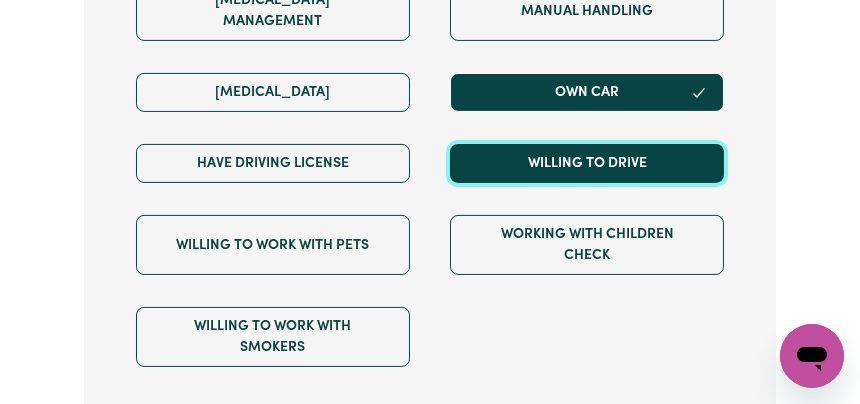 click on "Willing to drive" at bounding box center (587, 163) 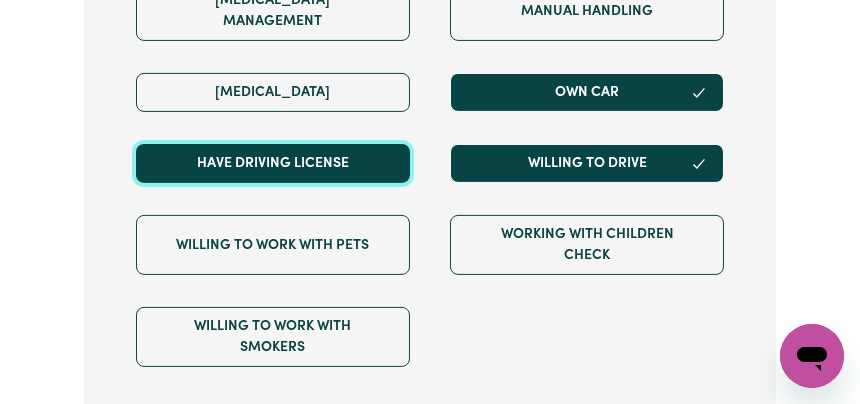 click on "Have driving license" at bounding box center (273, 163) 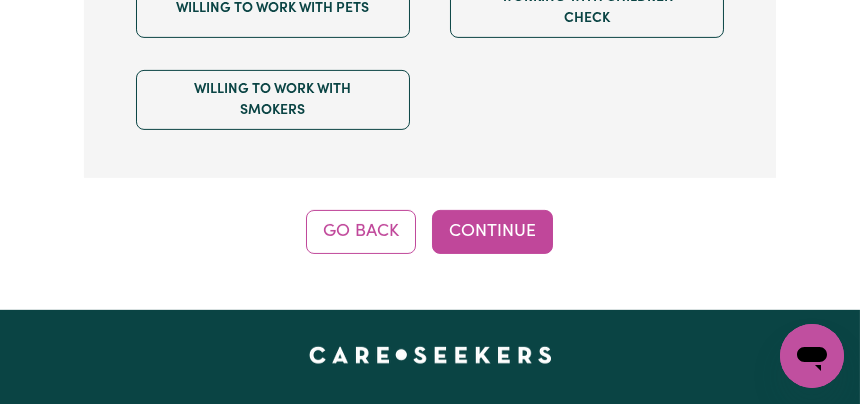 scroll, scrollTop: 1871, scrollLeft: 0, axis: vertical 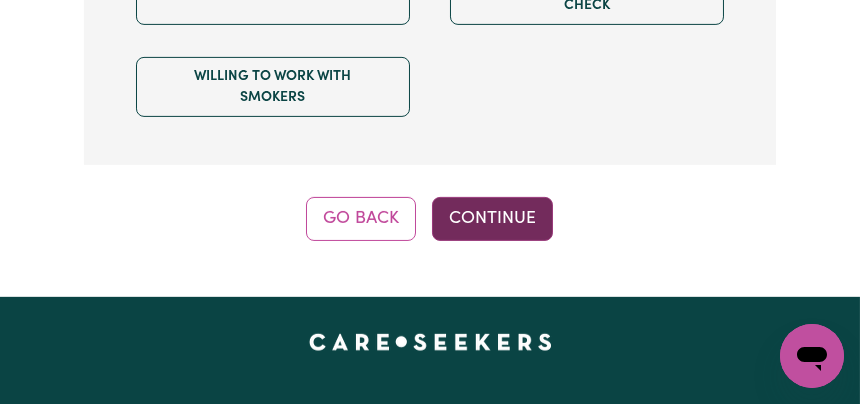 click on "Continue" at bounding box center [492, 219] 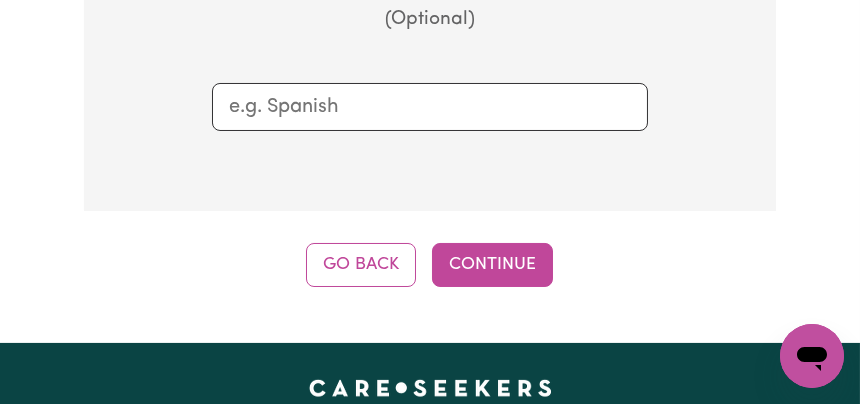 scroll, scrollTop: 871, scrollLeft: 0, axis: vertical 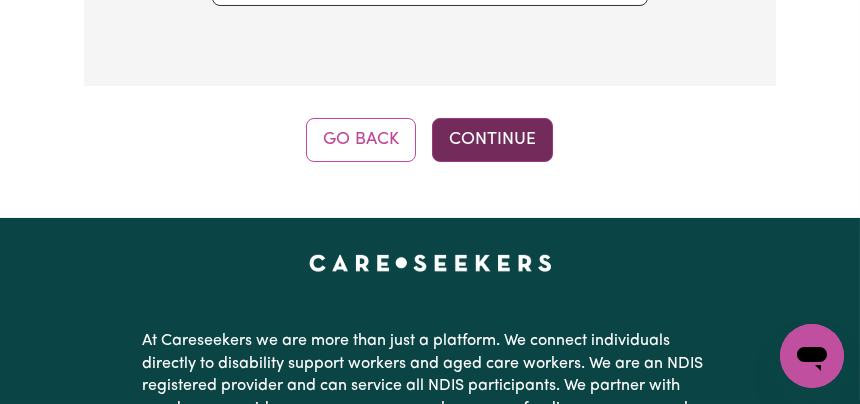 click on "Continue" at bounding box center [492, 140] 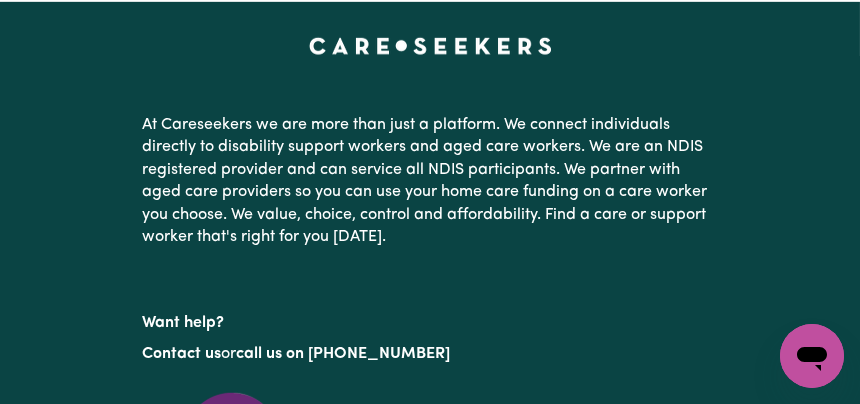 scroll, scrollTop: 2000, scrollLeft: 0, axis: vertical 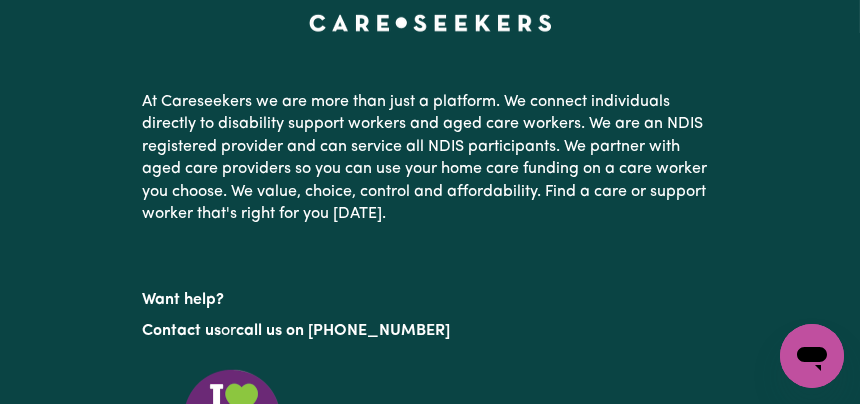 click on "Approximate hours" at bounding box center (306, -337) 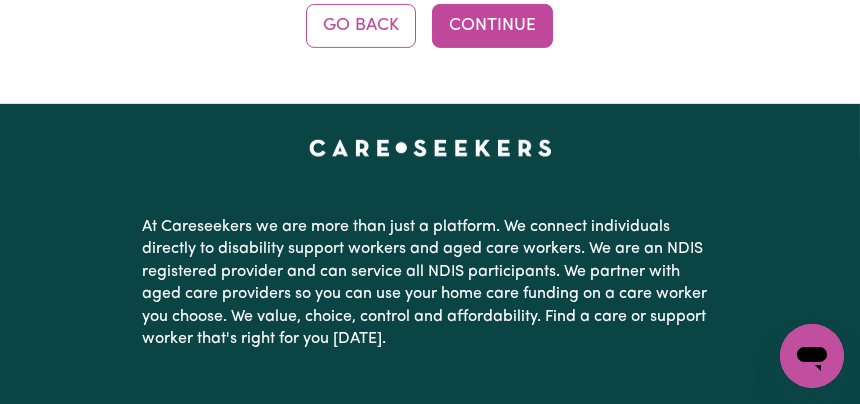 click on "Booking Time Options Approximate hours 4 per day per week Hourly Rate 58 / / « ‹ [DATE] › » Mon Tue Wed Thu Fri Sat Sun 30 1 2 3 4 5 6 7 8 9 10 11 12 13 14 15 16 17 18 19 20 21 22 23 24 25 26 27 28 29 30 31 1 2 3" at bounding box center (430, -237) 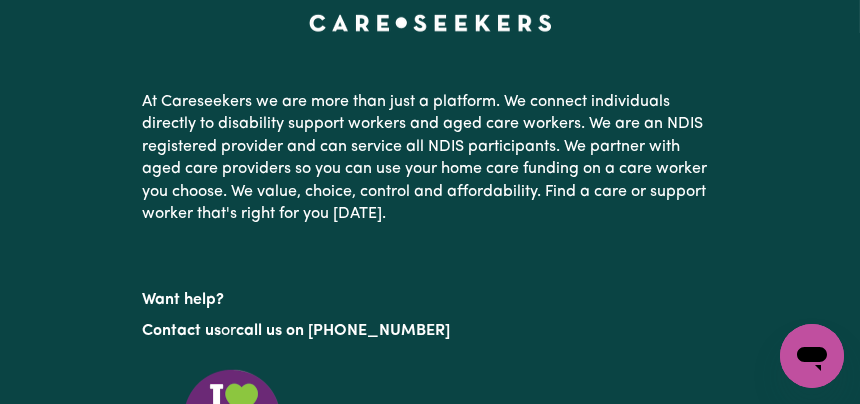 click on "/ / « ‹ [DATE] › » Mon Tue Wed Thu Fri Sat Sun 30 1 2 3 4 5 6 7 8 9 10 11 12 13 14 15 16 17 18 19 20 21 22 23 24 25 26 27 28 29 30 31 1 2 3" at bounding box center (430, -273) 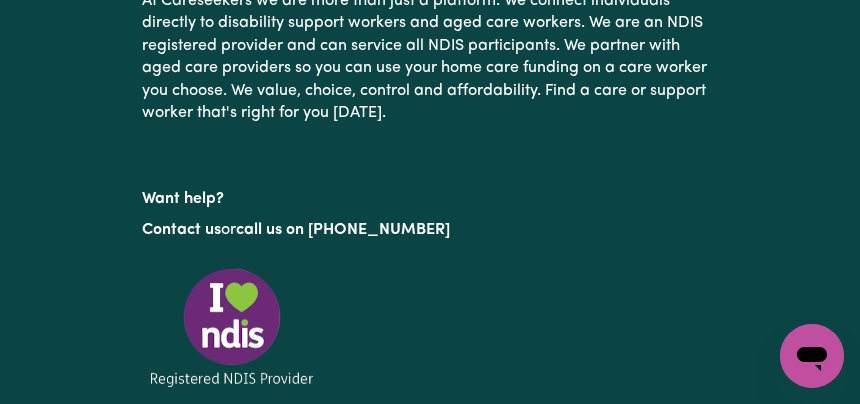 scroll, scrollTop: 2125, scrollLeft: 0, axis: vertical 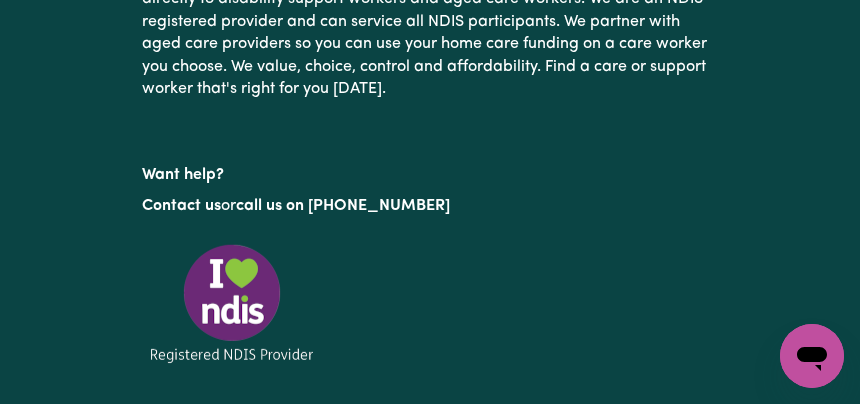 click on "Continue" at bounding box center (492, -224) 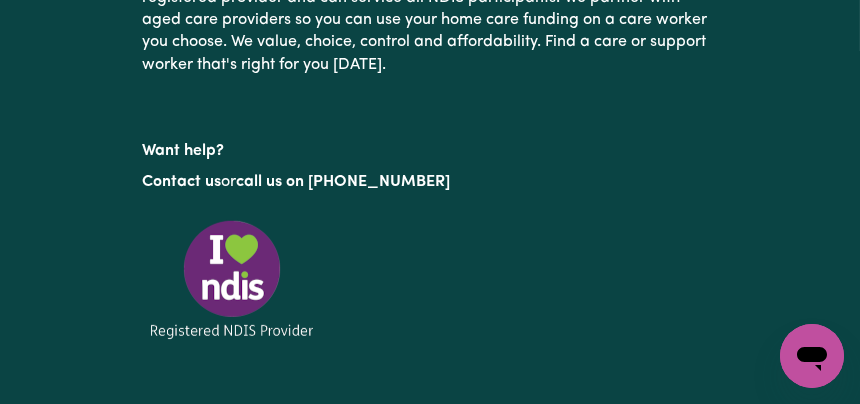 scroll, scrollTop: 2250, scrollLeft: 0, axis: vertical 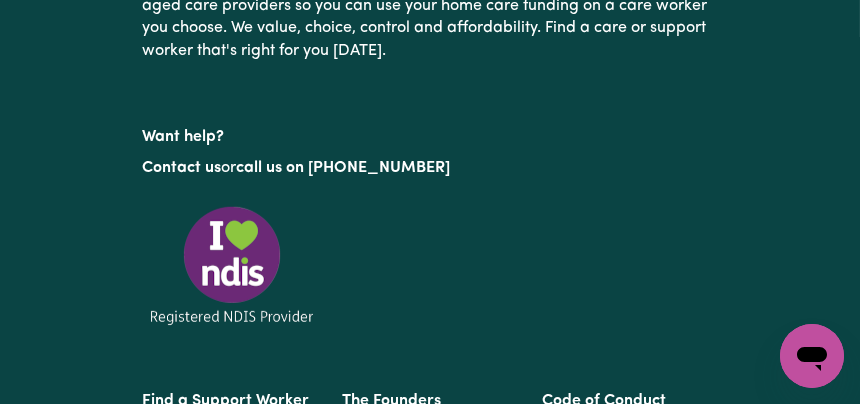 click on "Select the days of week care or support is required" at bounding box center (432, -340) 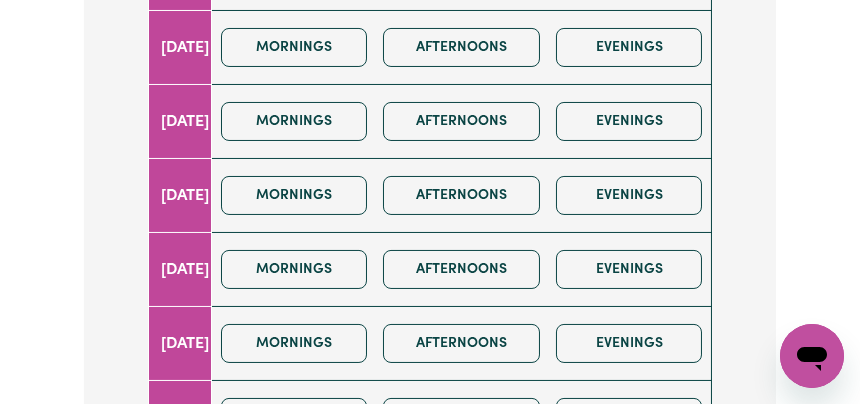 scroll, scrollTop: 1000, scrollLeft: 0, axis: vertical 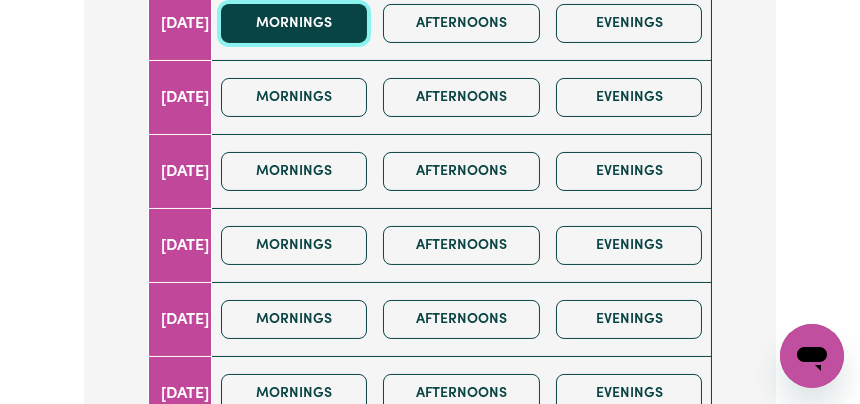 click on "Mornings" at bounding box center (294, 23) 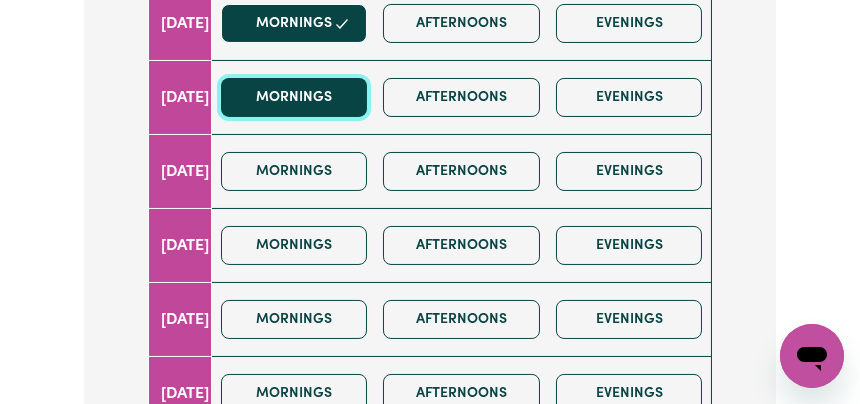 click on "Mornings" at bounding box center [294, 97] 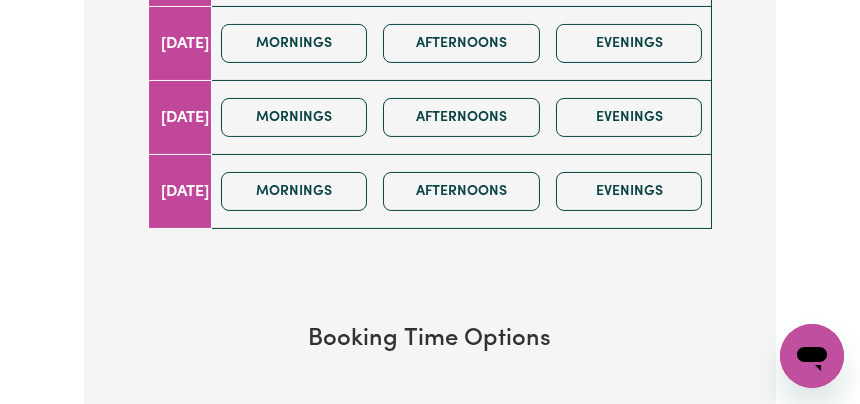 scroll, scrollTop: 1250, scrollLeft: 0, axis: vertical 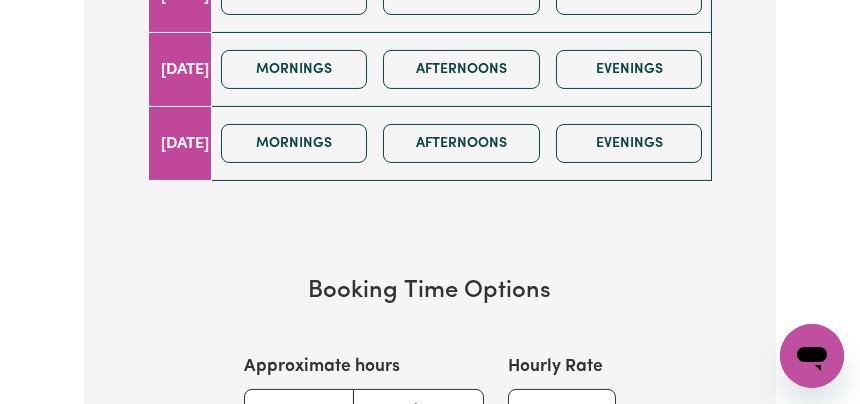 click on "Mornings" at bounding box center (294, -79) 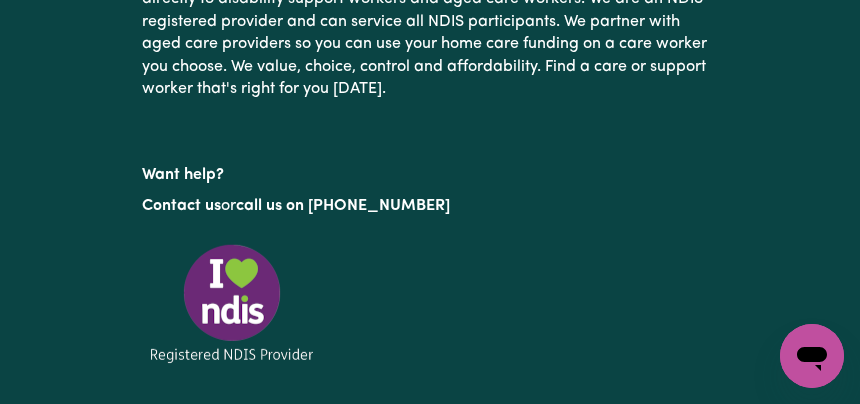 click on "Continue" at bounding box center [492, -224] 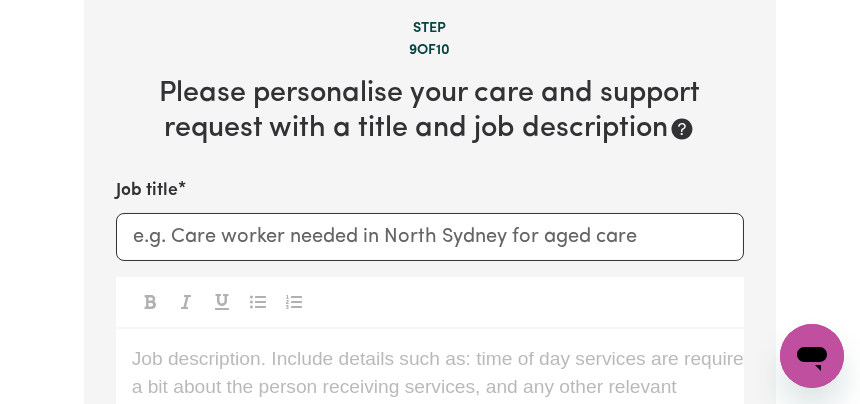 scroll, scrollTop: 496, scrollLeft: 0, axis: vertical 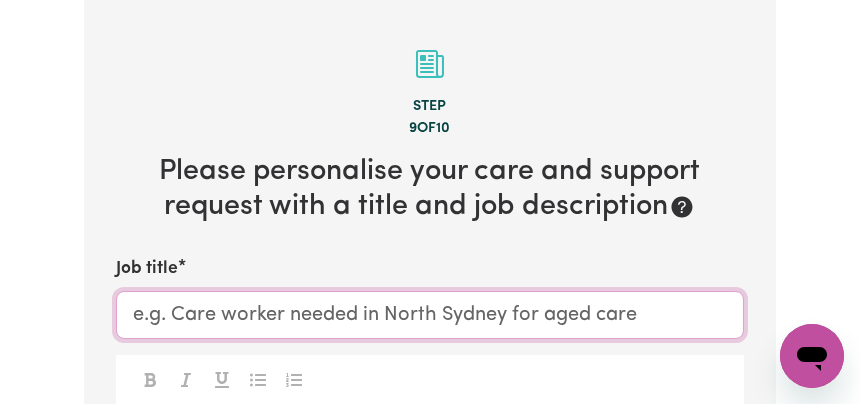 click on "Job title" at bounding box center (430, 315) 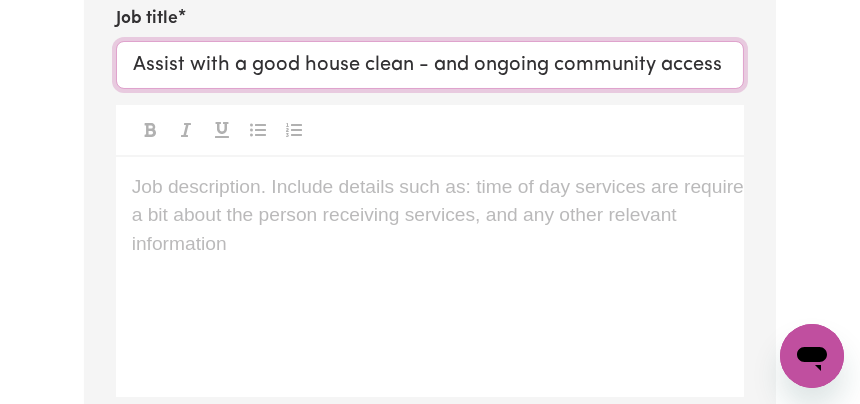 scroll, scrollTop: 871, scrollLeft: 0, axis: vertical 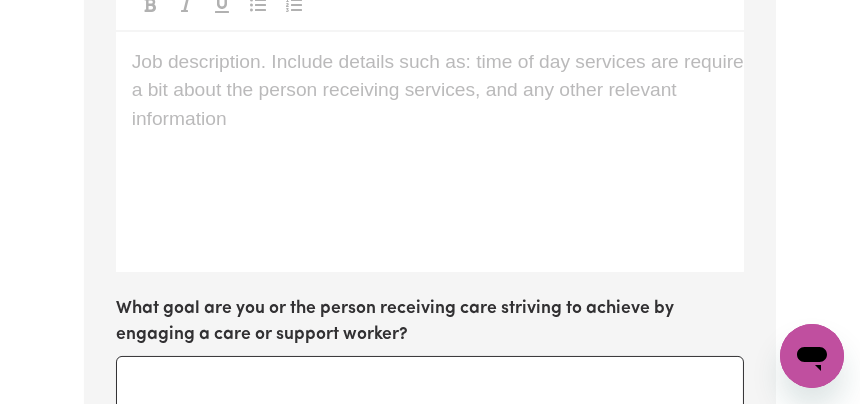 type on "Assist with a good house clean - and ongoing community access" 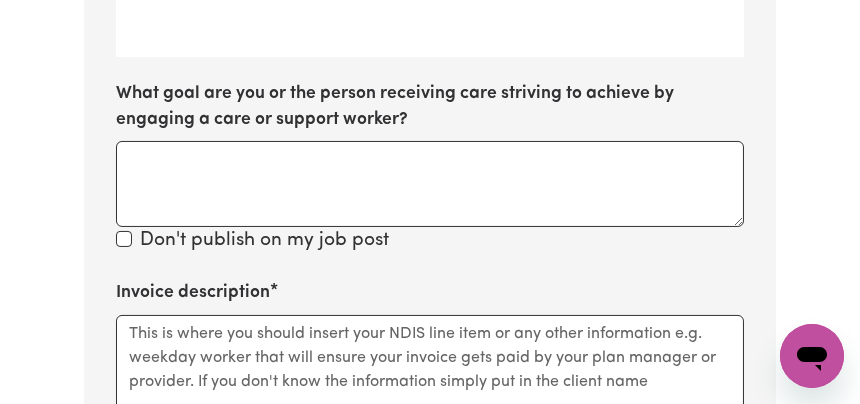 scroll, scrollTop: 1121, scrollLeft: 0, axis: vertical 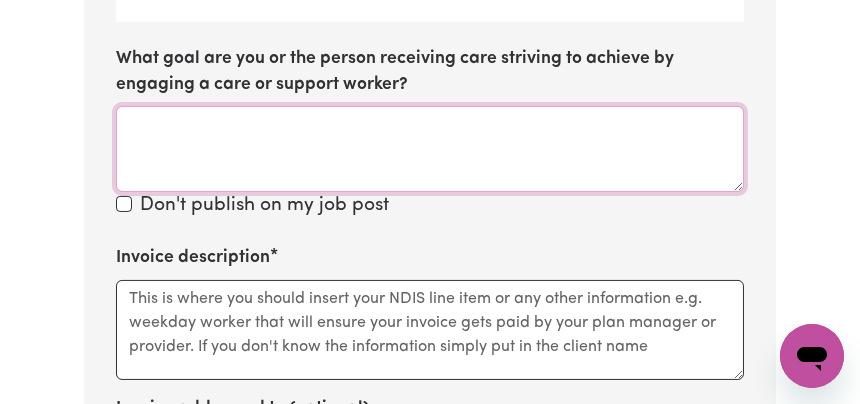 click on "What goal are you or the person receiving care striving to achieve by engaging a care or support worker?" at bounding box center [430, 149] 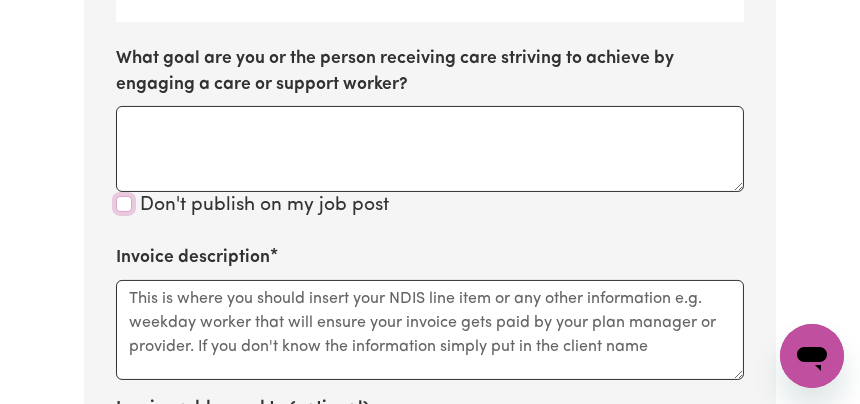 click on "Don't publish on my job post" at bounding box center (124, 204) 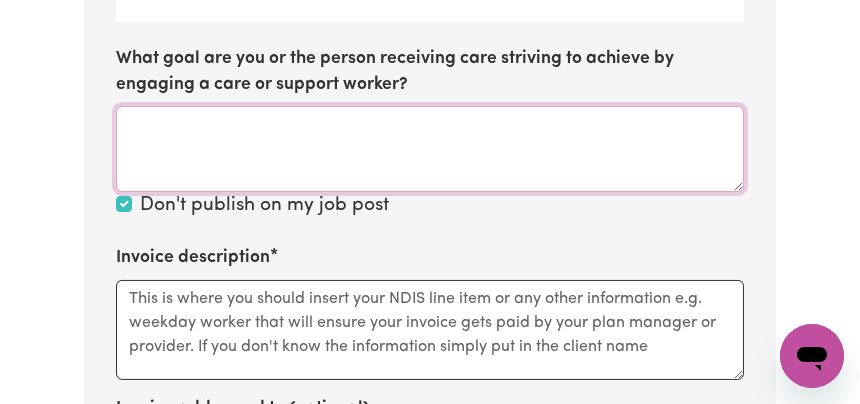 click on "What goal are you or the person receiving care striving to achieve by engaging a care or support worker?" at bounding box center [430, 149] 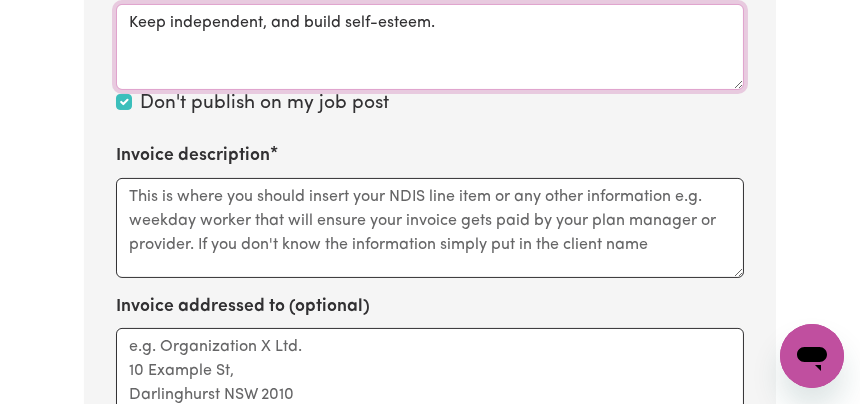 scroll, scrollTop: 1246, scrollLeft: 0, axis: vertical 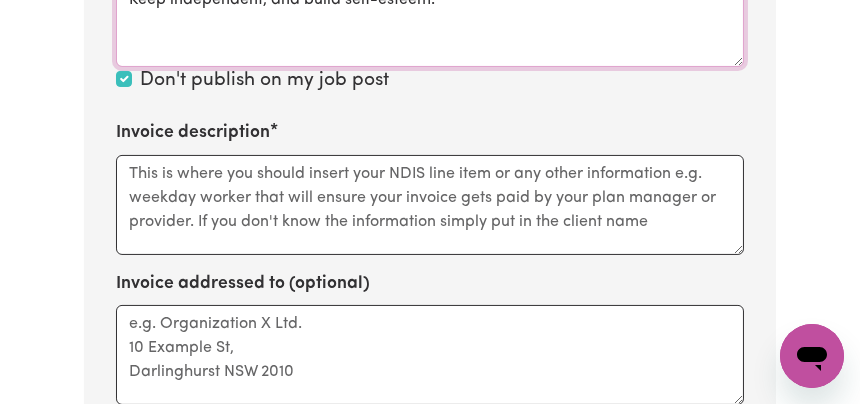 type on "Keep independent, and build self-esteem." 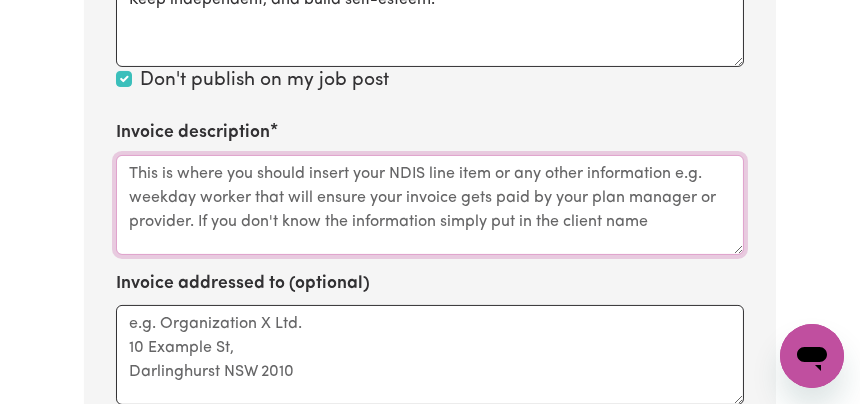 click on "Invoice description" at bounding box center [430, 205] 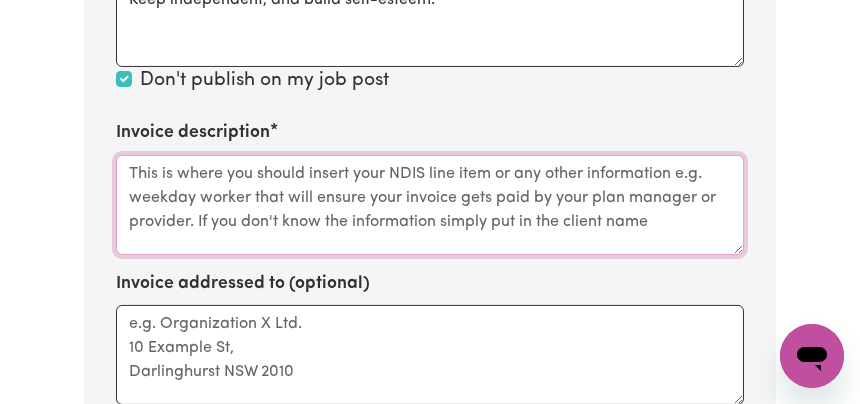 paste on "04_400_0104_1_1
Assistance with self-care activities" 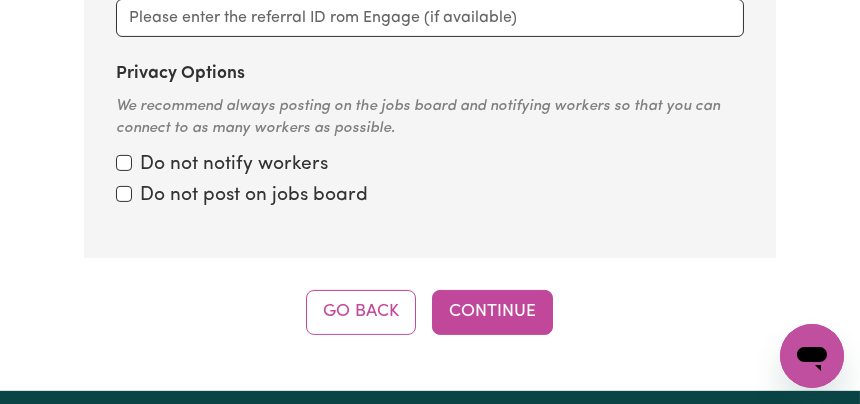 scroll, scrollTop: 1746, scrollLeft: 0, axis: vertical 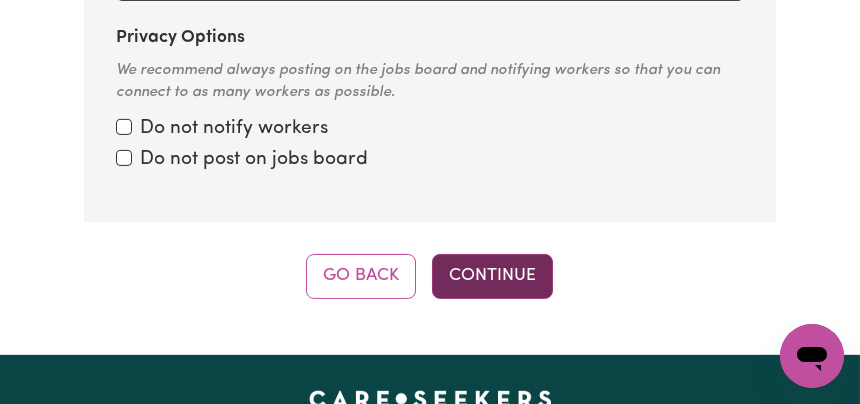 type on "04_400_0104_1_1
Assistance with self-care activities" 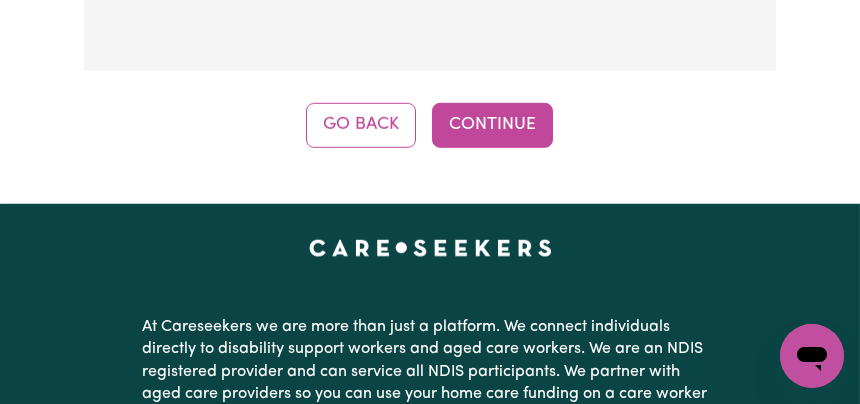 scroll, scrollTop: 2971, scrollLeft: 0, axis: vertical 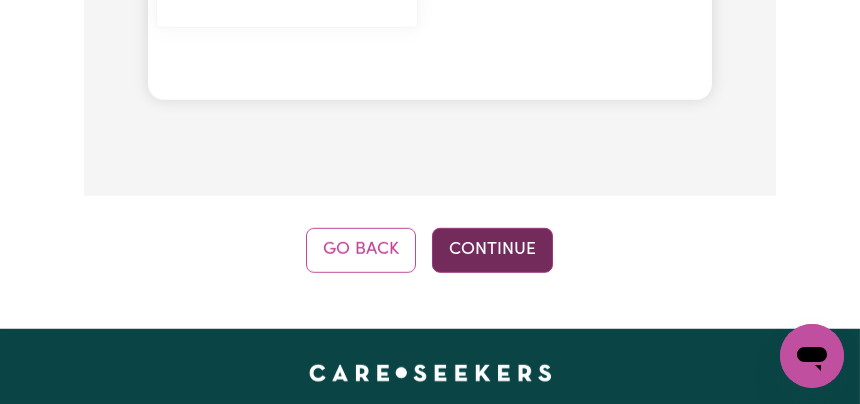 click on "Continue" at bounding box center [492, 250] 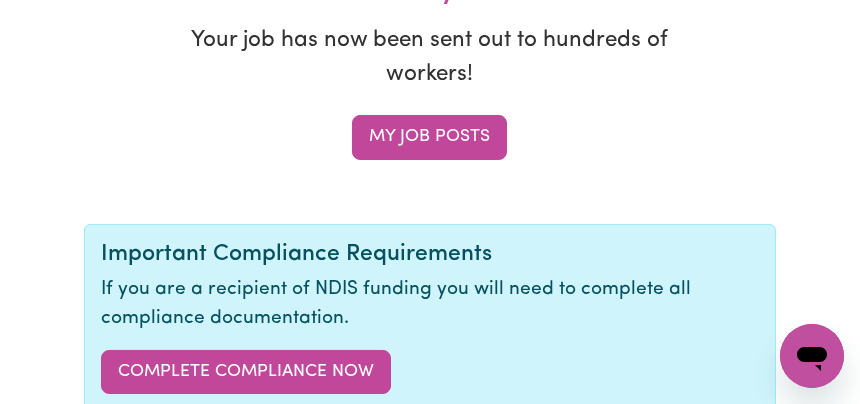 scroll, scrollTop: 500, scrollLeft: 0, axis: vertical 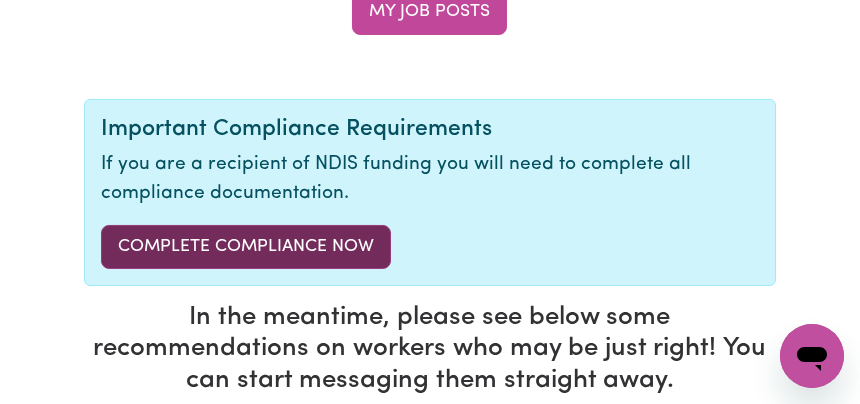 click on "Complete Compliance Now" at bounding box center (246, 247) 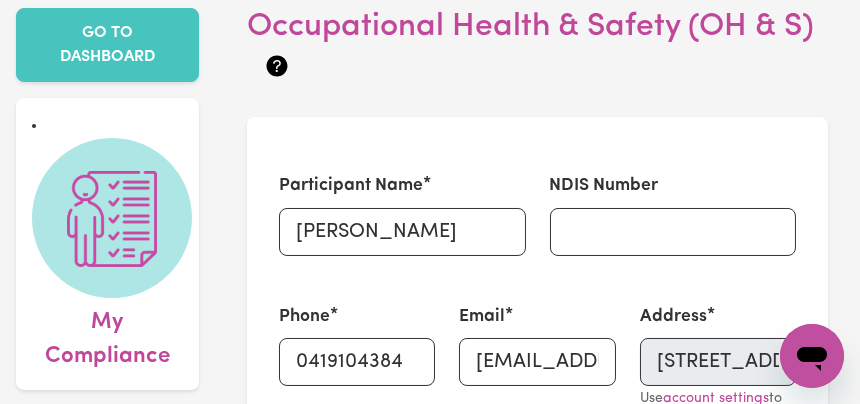 scroll, scrollTop: 0, scrollLeft: 0, axis: both 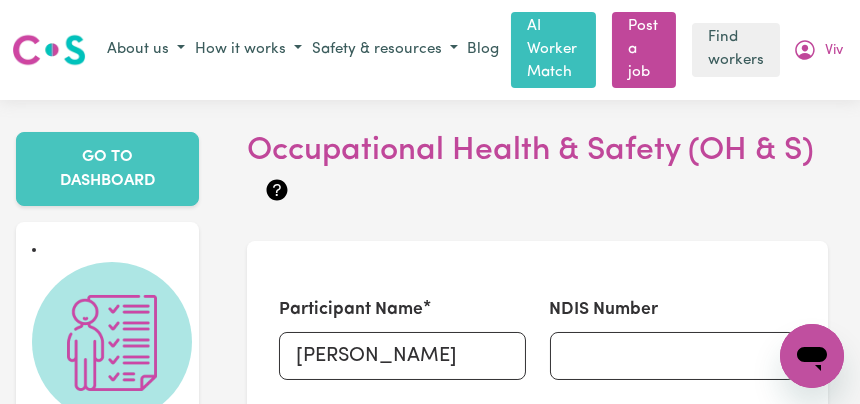 click at bounding box center (49, 50) 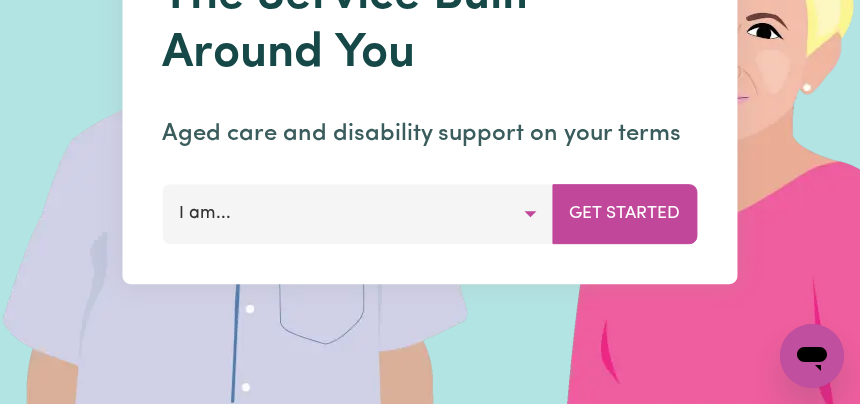 scroll, scrollTop: 0, scrollLeft: 0, axis: both 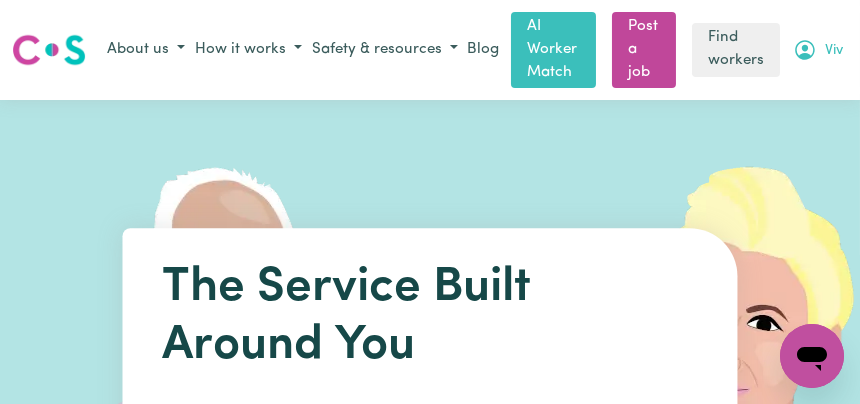 click 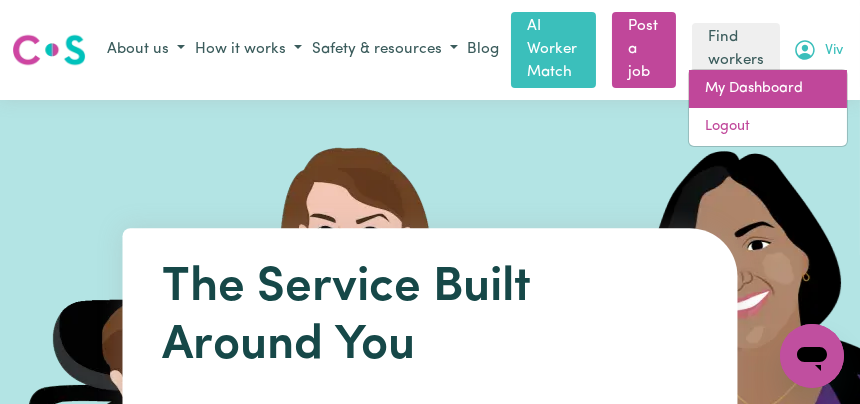 click on "My Dashboard" at bounding box center [768, 89] 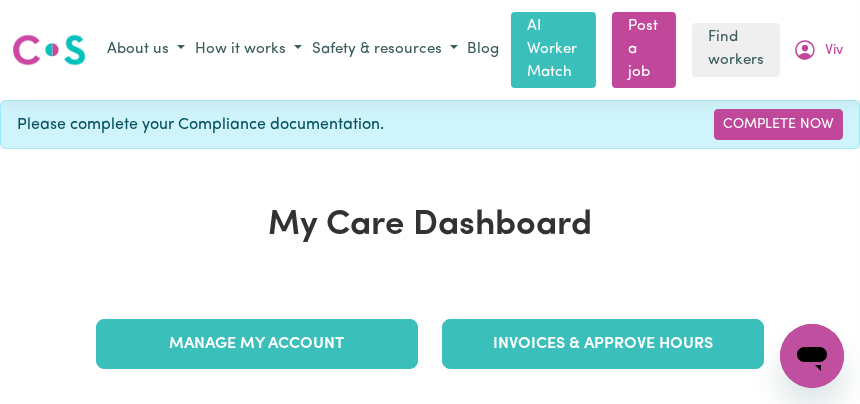 scroll, scrollTop: 125, scrollLeft: 0, axis: vertical 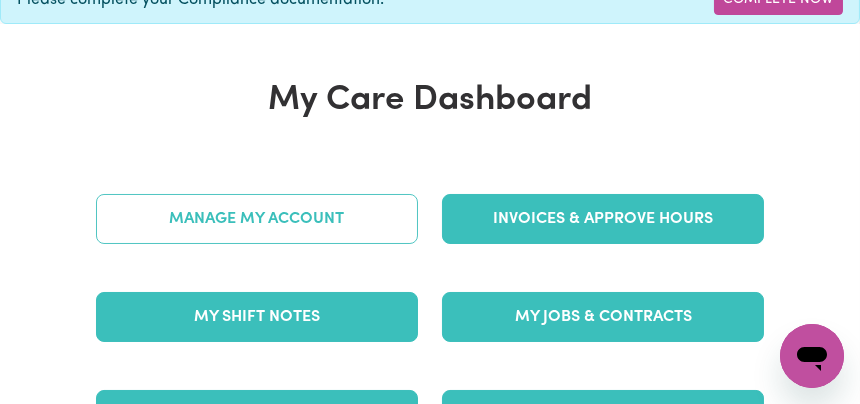 click on "Manage My Account" at bounding box center (257, 219) 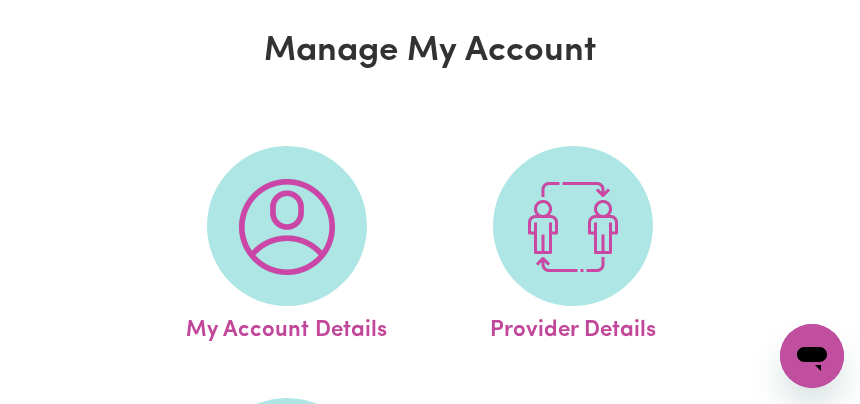 scroll, scrollTop: 250, scrollLeft: 0, axis: vertical 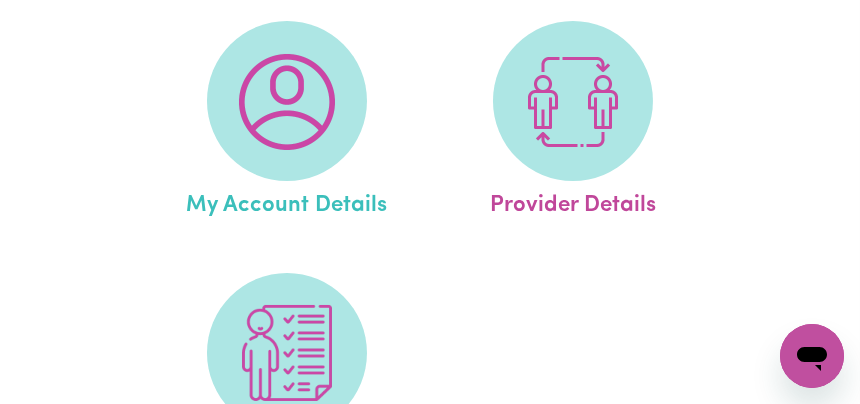 click on "My Account Details" at bounding box center (286, 202) 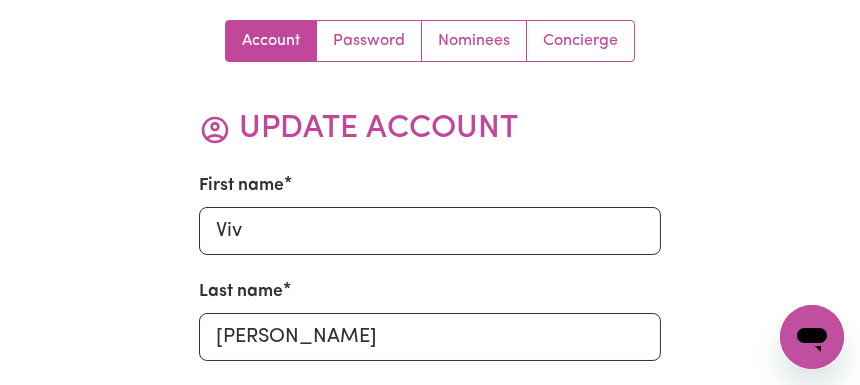 scroll, scrollTop: 250, scrollLeft: 0, axis: vertical 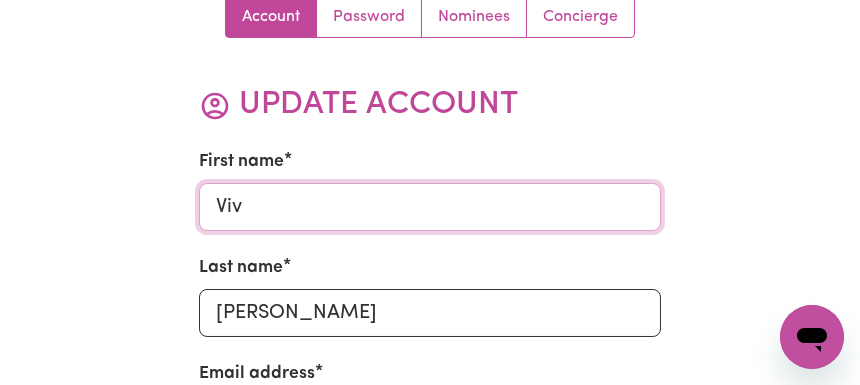 click on "Viv" at bounding box center (430, 207) 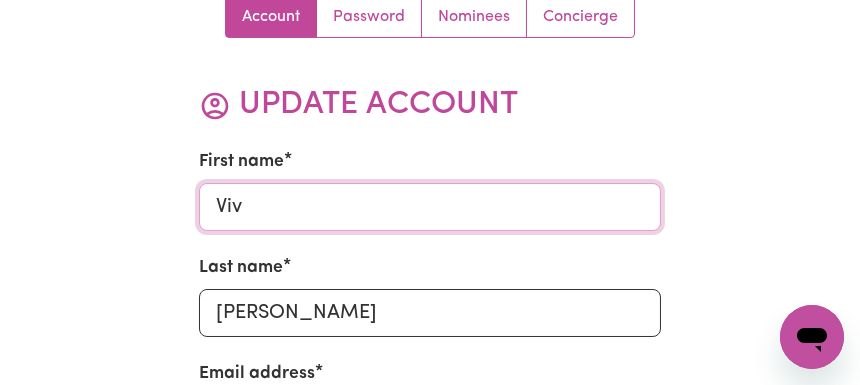 type on "Vivienne" 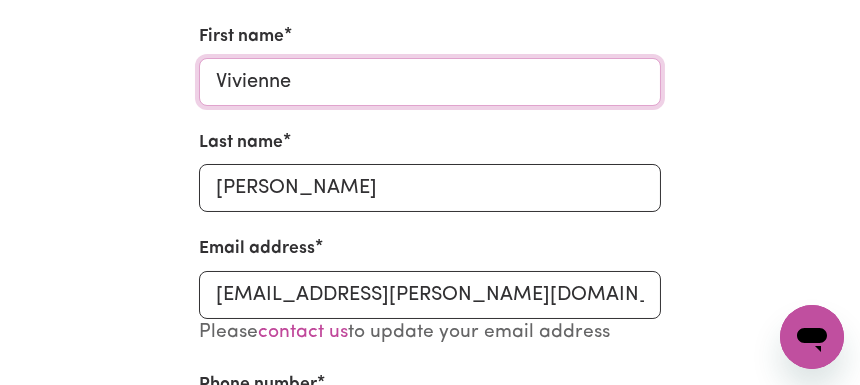 scroll, scrollTop: 500, scrollLeft: 0, axis: vertical 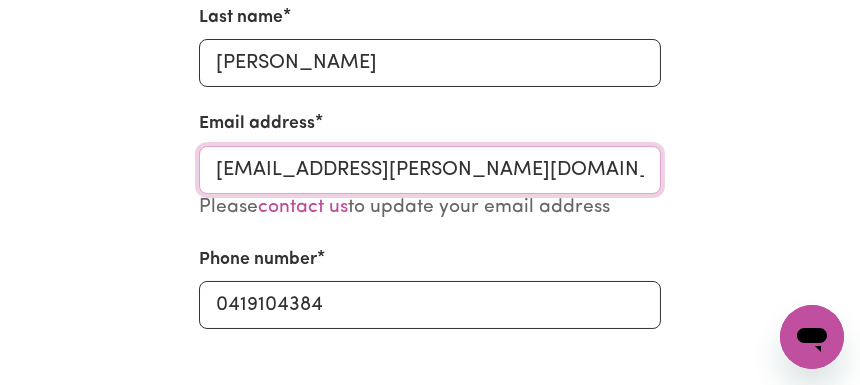 click on "[EMAIL_ADDRESS][PERSON_NAME][DOMAIN_NAME]" at bounding box center [430, 170] 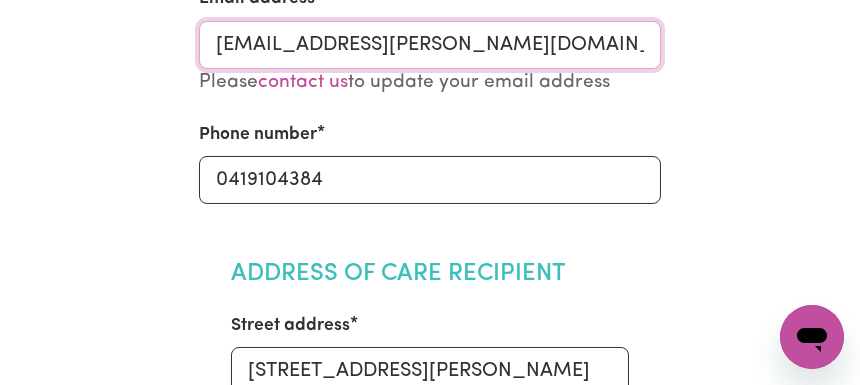 scroll, scrollTop: 750, scrollLeft: 0, axis: vertical 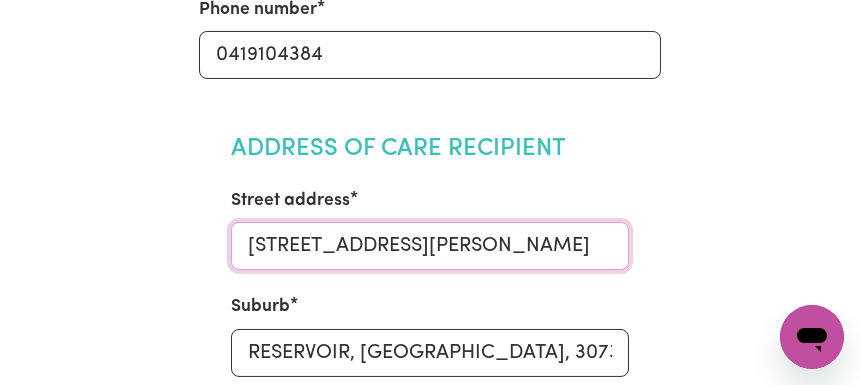 drag, startPoint x: 438, startPoint y: 251, endPoint x: 149, endPoint y: 236, distance: 289.389 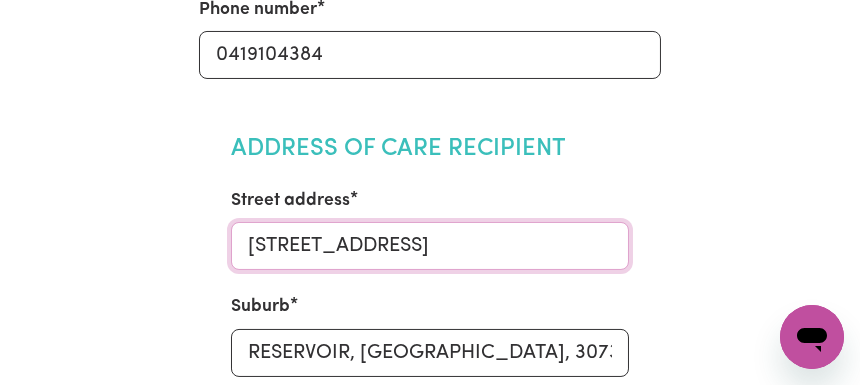 type on "[STREET_ADDRESS]" 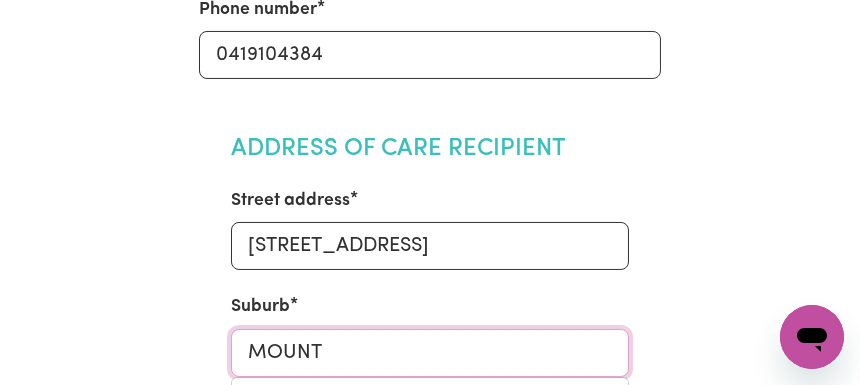 type on "[GEOGRAPHIC_DATA]" 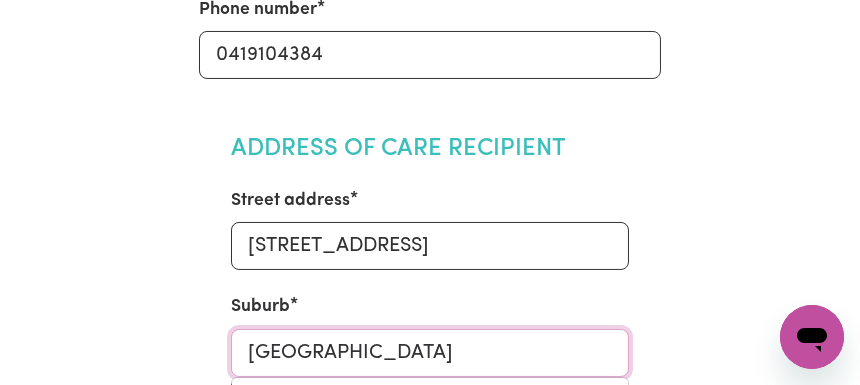 type on "[GEOGRAPHIC_DATA], 3930" 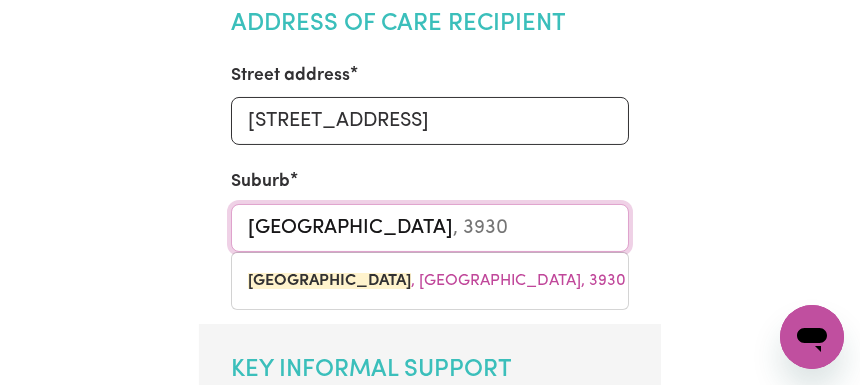 scroll, scrollTop: 1000, scrollLeft: 0, axis: vertical 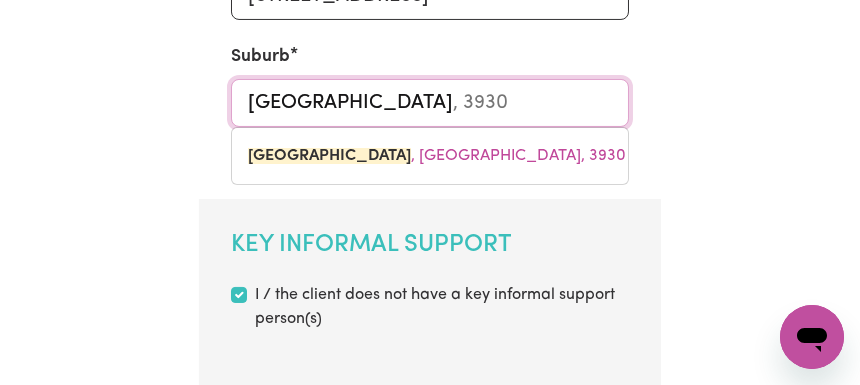 click on "[GEOGRAPHIC_DATA]" at bounding box center (430, 103) 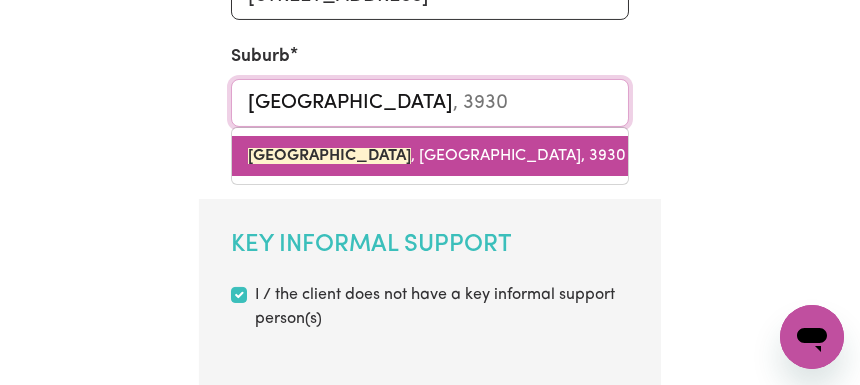 click on "[GEOGRAPHIC_DATA]" at bounding box center [329, 156] 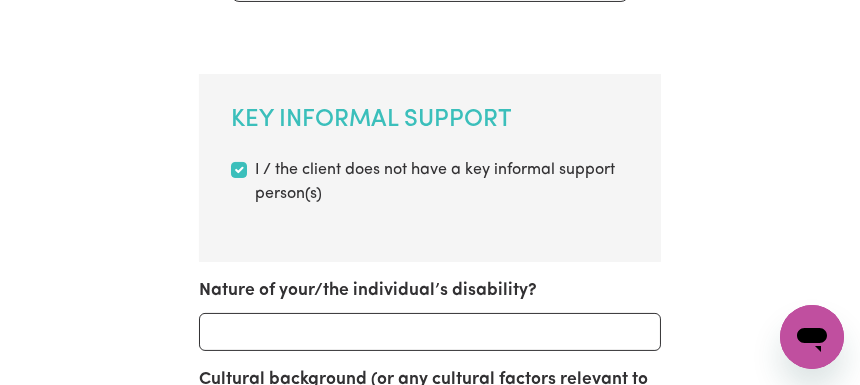 scroll, scrollTop: 1250, scrollLeft: 0, axis: vertical 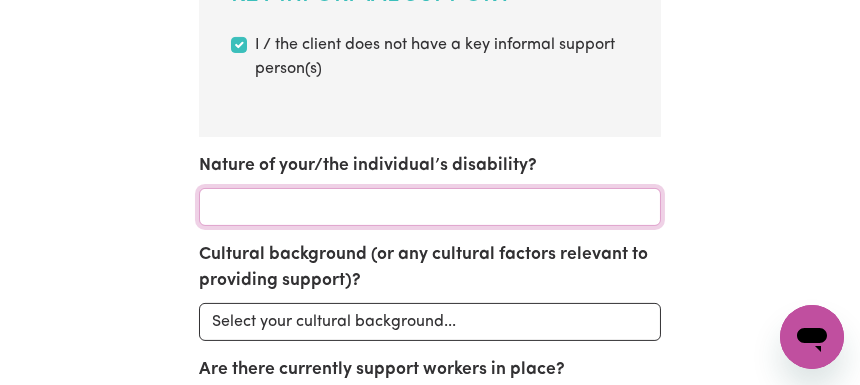 click on "Nature of your/the individual’s disability?" at bounding box center (430, 207) 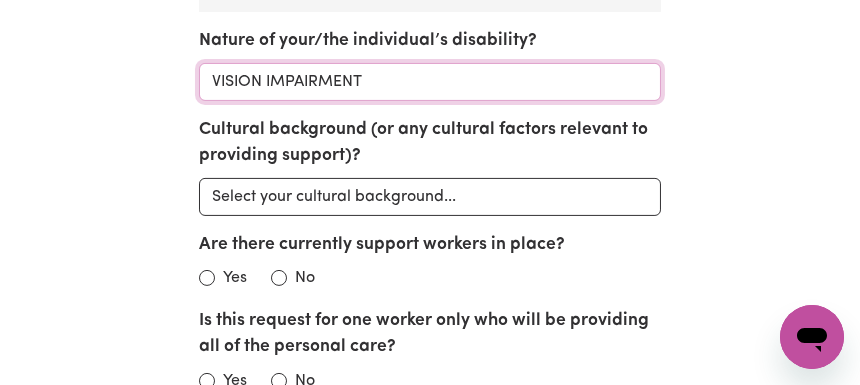 scroll, scrollTop: 1500, scrollLeft: 0, axis: vertical 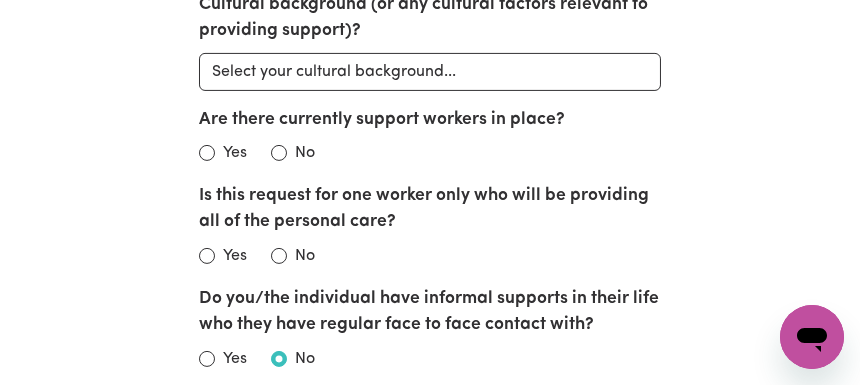 type on "VISION IMPAIRMENT" 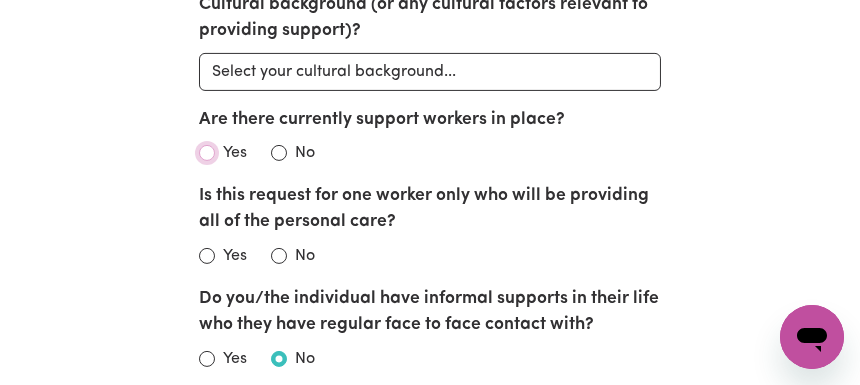 click on "Yes" at bounding box center (207, 153) 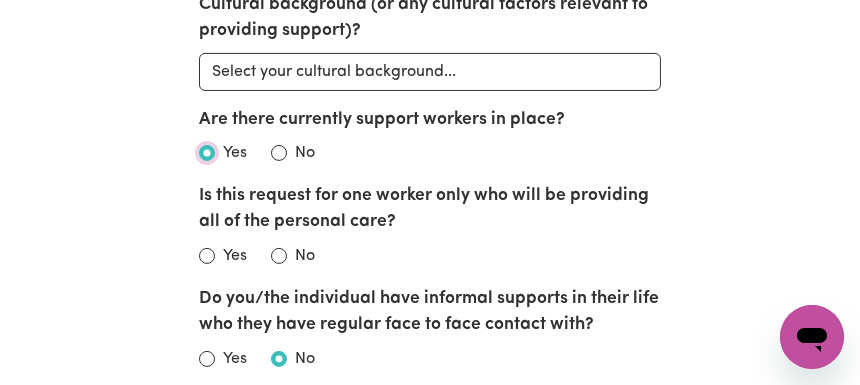 radio on "true" 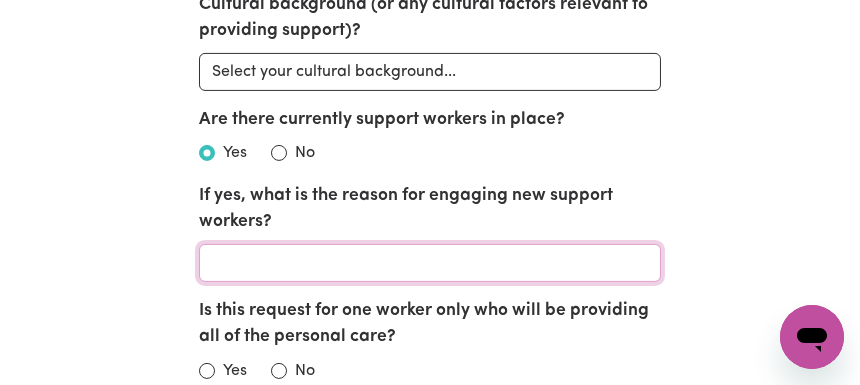 click on "If yes, what is the reason for engaging new support workers?" at bounding box center [430, 263] 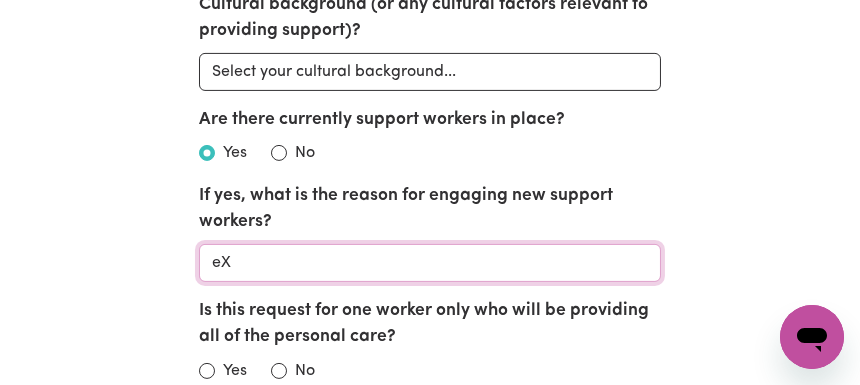 type on "e" 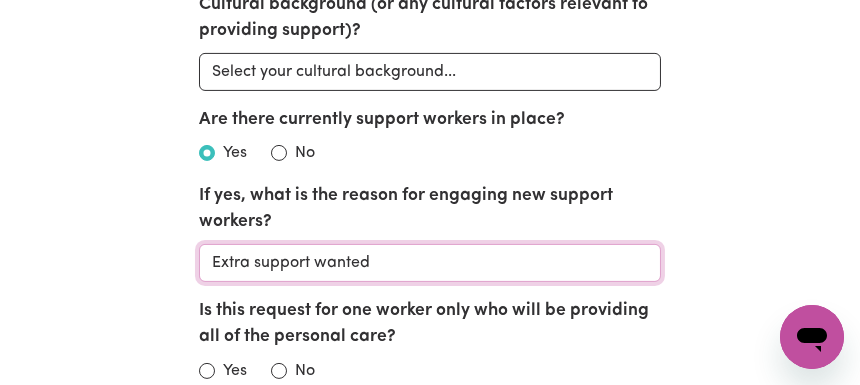 scroll, scrollTop: 1625, scrollLeft: 0, axis: vertical 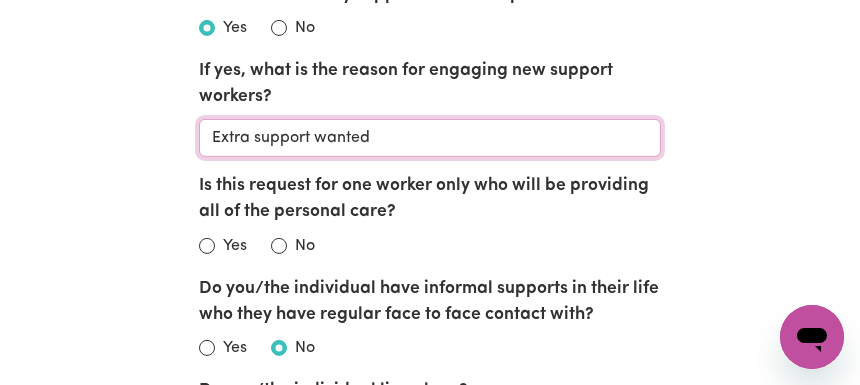 click on "Extra support wanted" at bounding box center (430, 138) 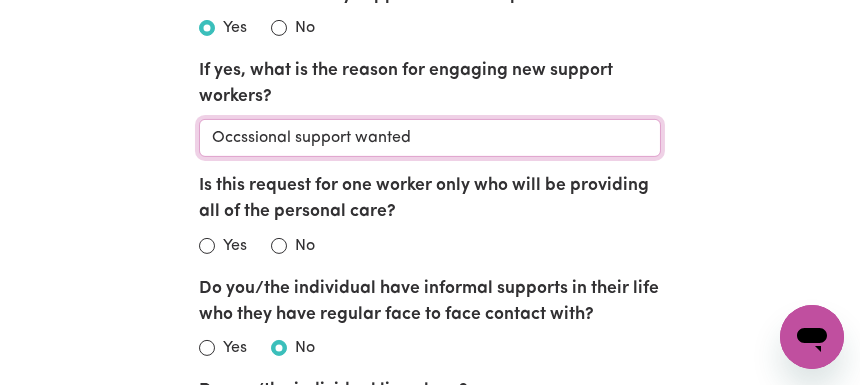 type on "Occssional support wanted" 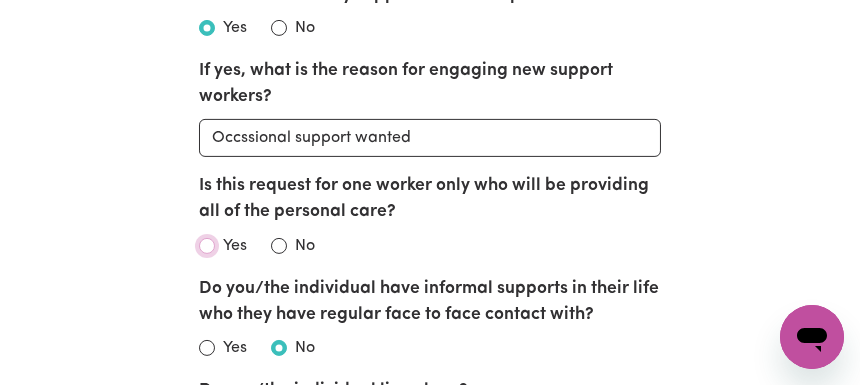 click on "Yes" at bounding box center (207, 246) 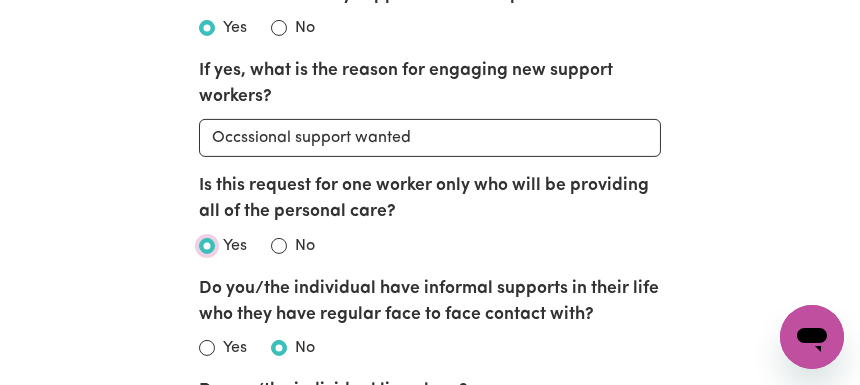 radio on "true" 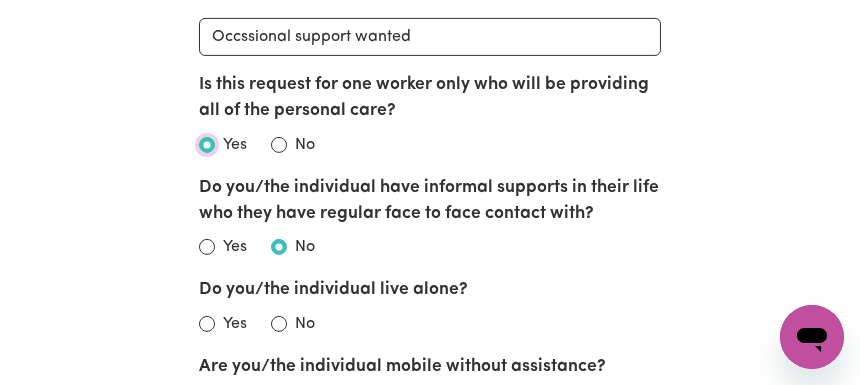 scroll, scrollTop: 1750, scrollLeft: 0, axis: vertical 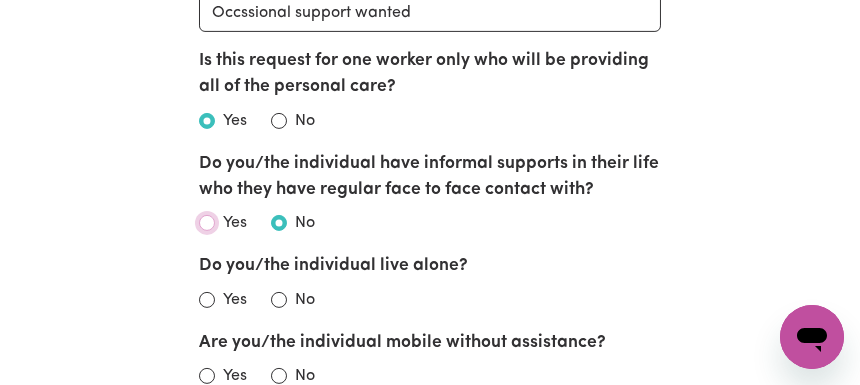 click on "Yes" at bounding box center (207, 223) 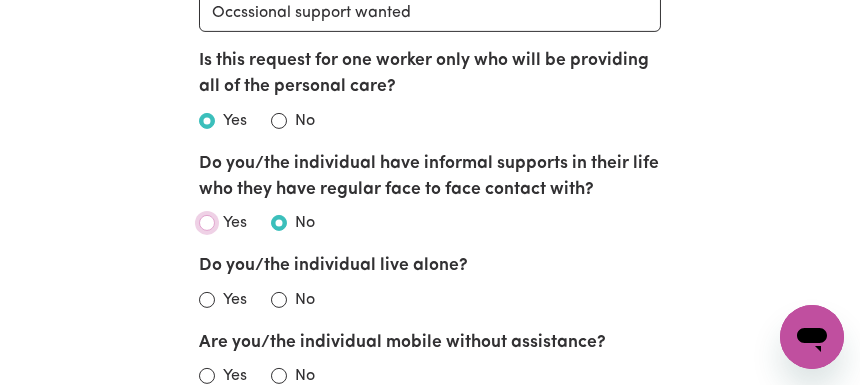 radio on "true" 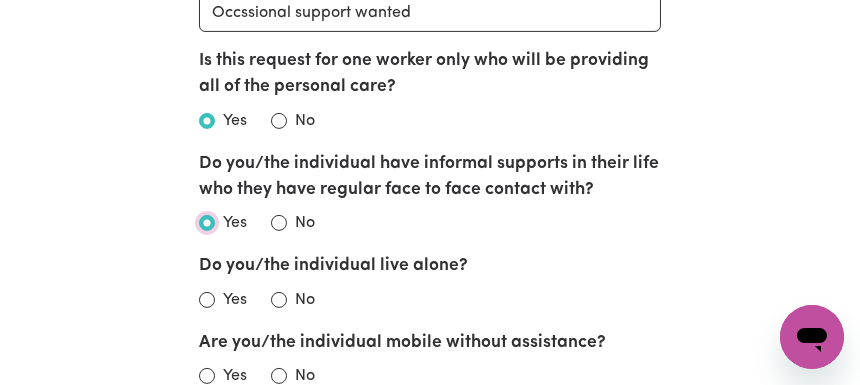 checkbox on "false" 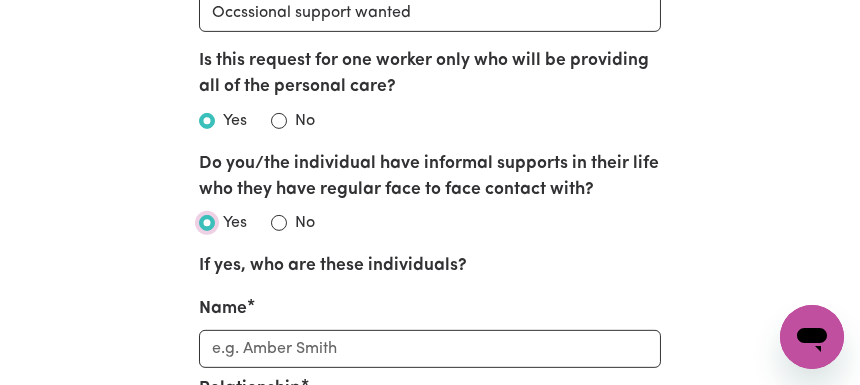 scroll, scrollTop: 2194, scrollLeft: 0, axis: vertical 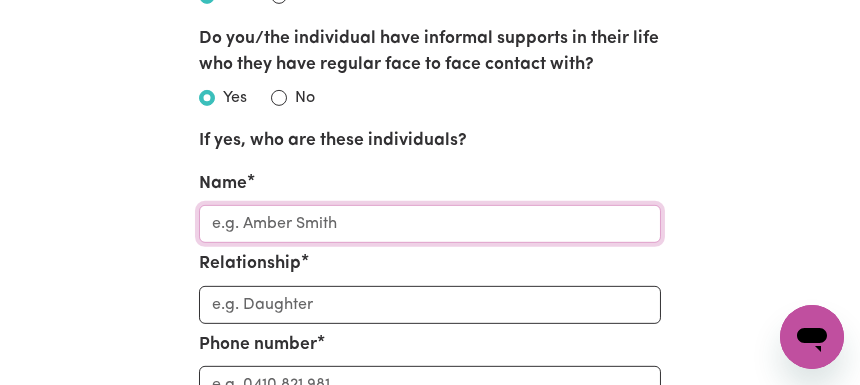 click on "Name" at bounding box center [430, 224] 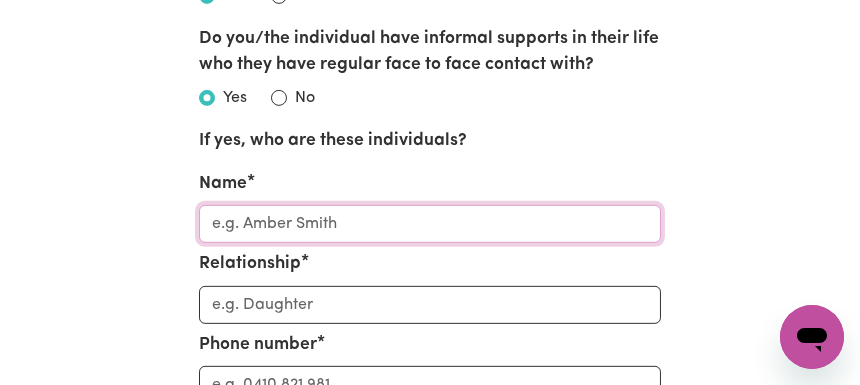 type on "J" 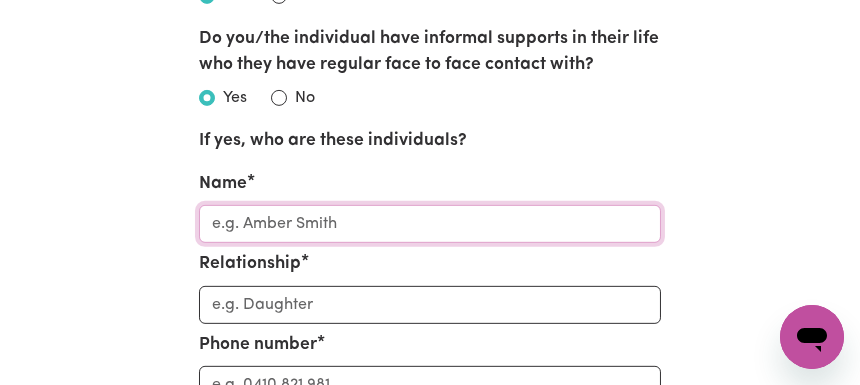 type on "J" 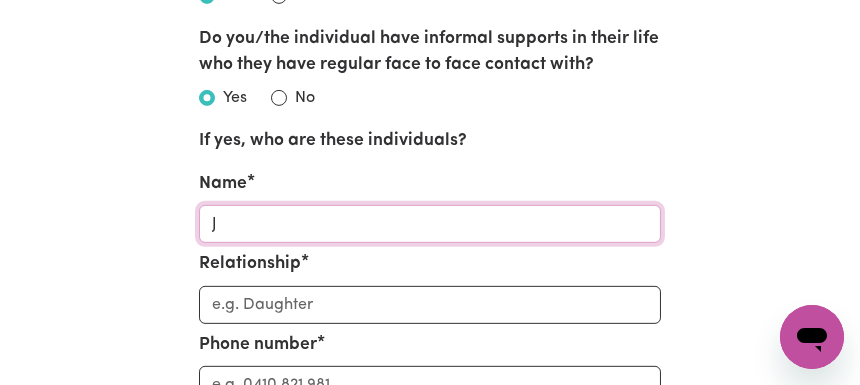 type on "Jo" 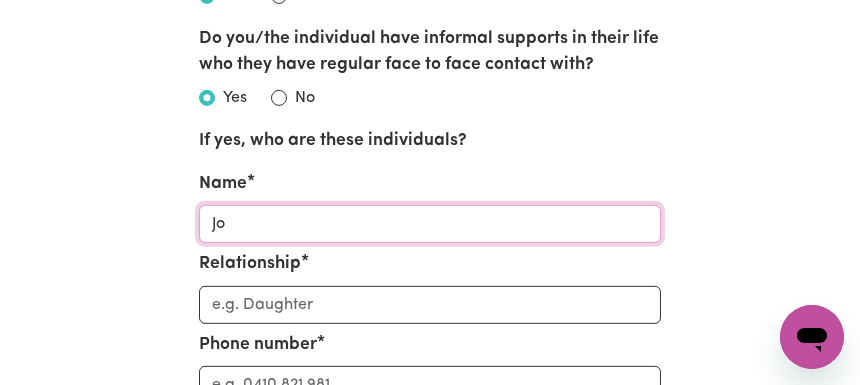 type on "Joh" 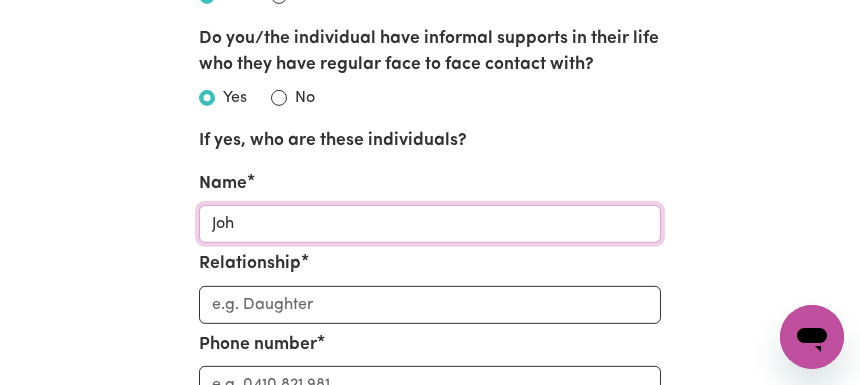 type on "[PERSON_NAME]" 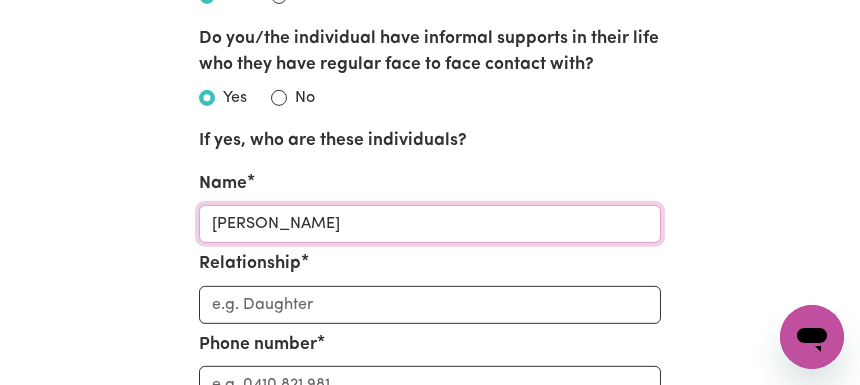 type on "[PERSON_NAME]" 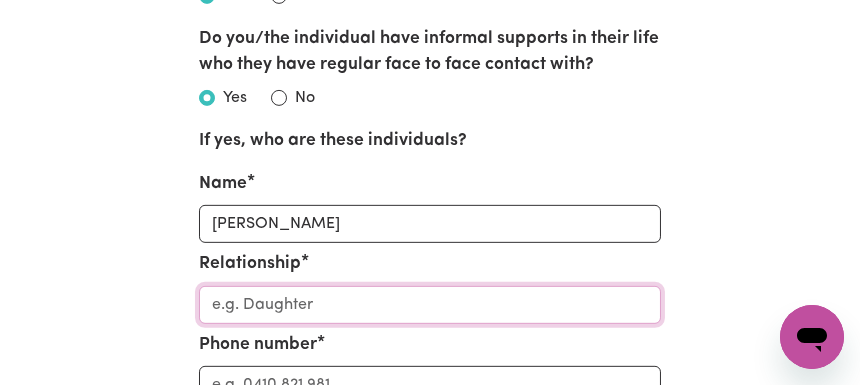 click on "Relationship" at bounding box center [430, 305] 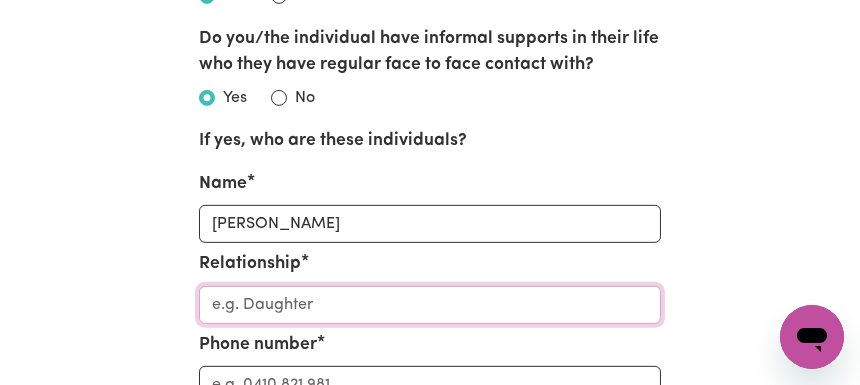 type on "S" 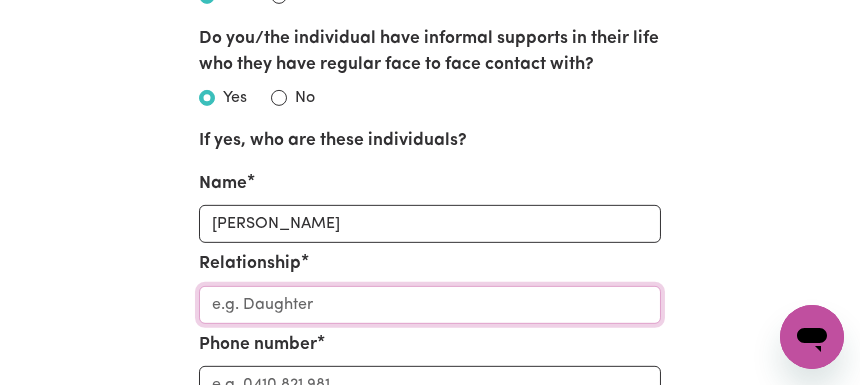 type on "S" 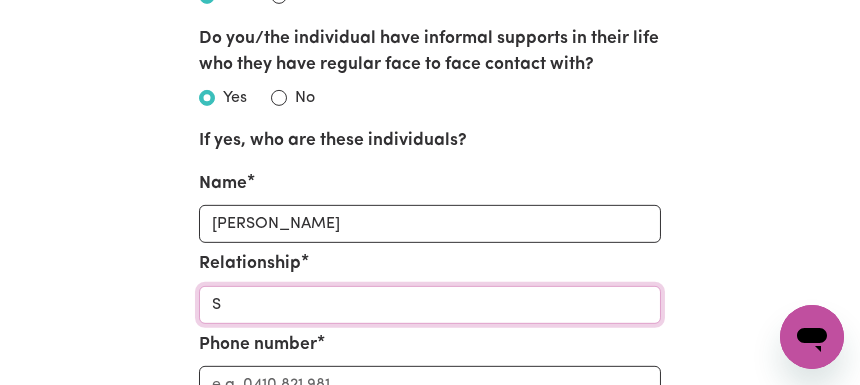 type on "Sp" 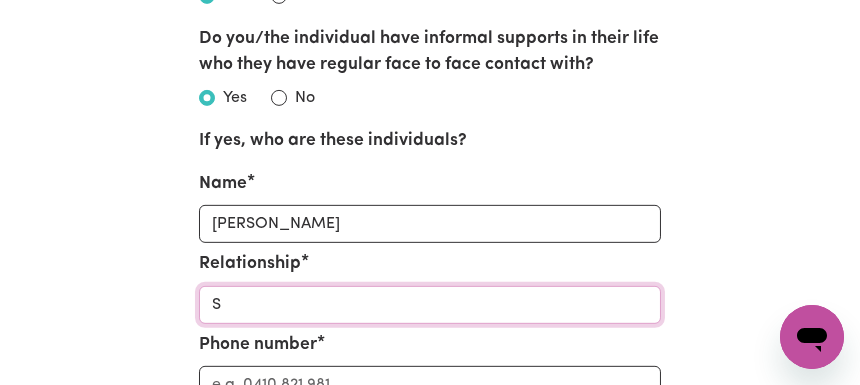 type on "Sp" 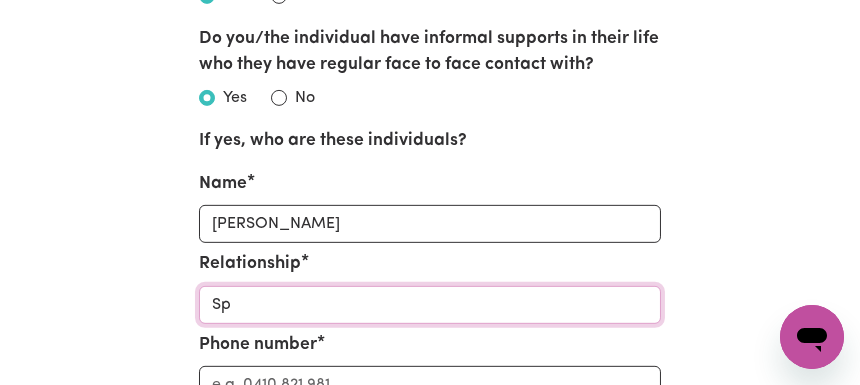 type on "Spo" 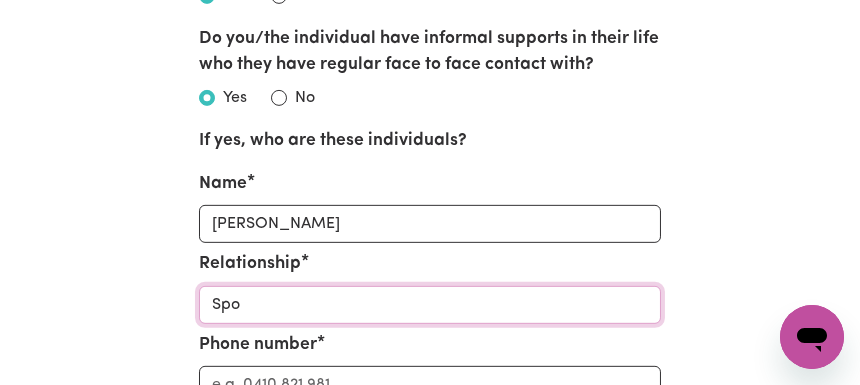 type on "Spou" 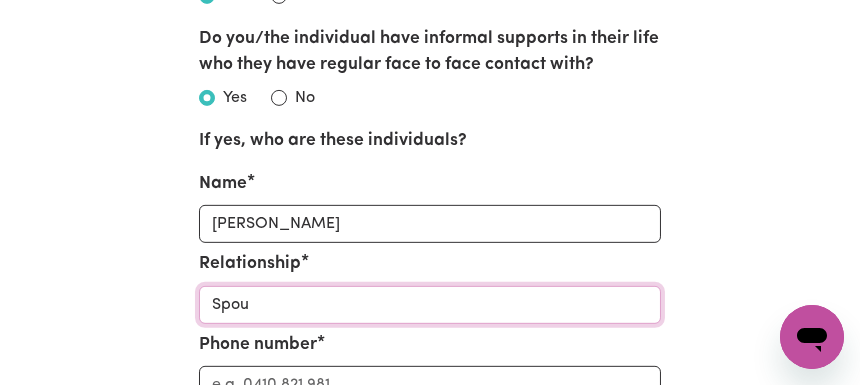 type on "Spous" 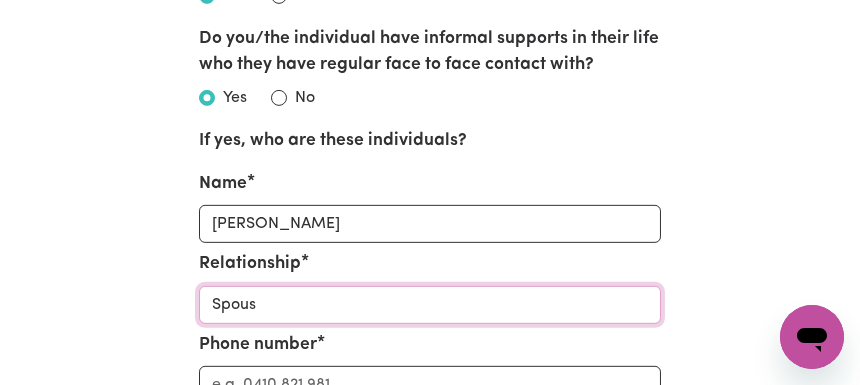 type on "Spouse" 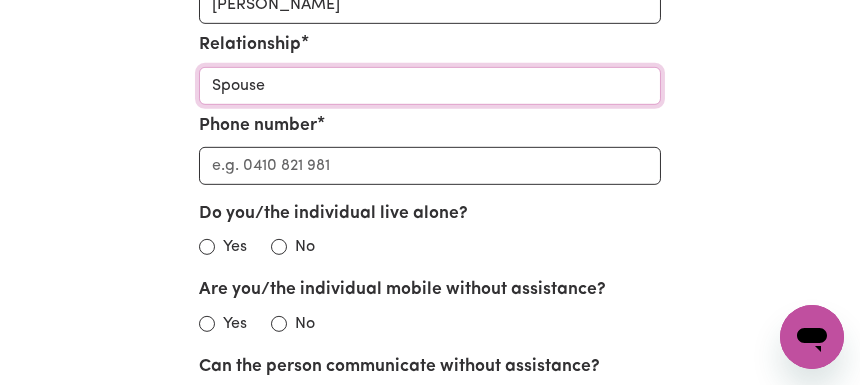 scroll, scrollTop: 2444, scrollLeft: 0, axis: vertical 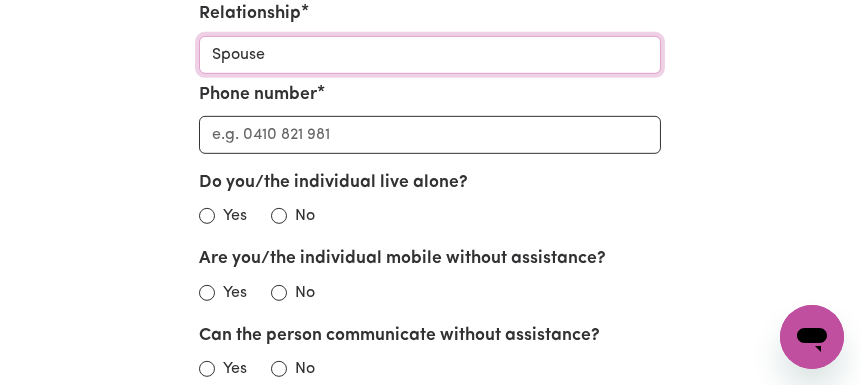 type on "Spouse" 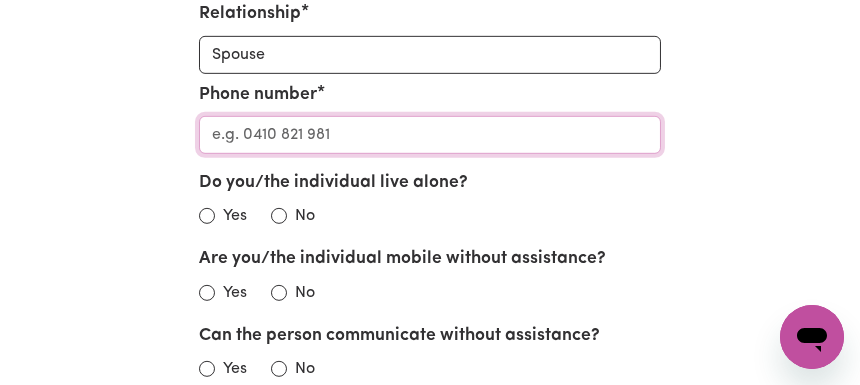 click on "Phone number" at bounding box center [430, 135] 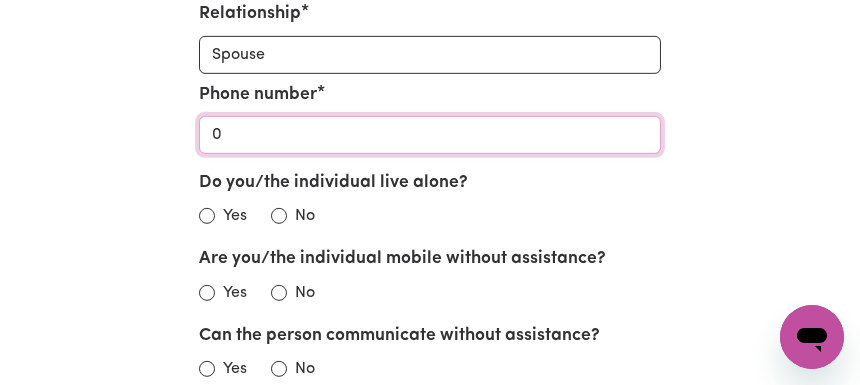 type on "04" 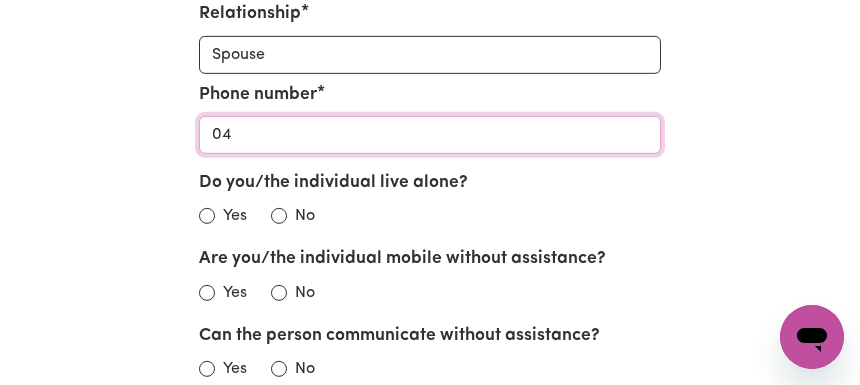 type on "040" 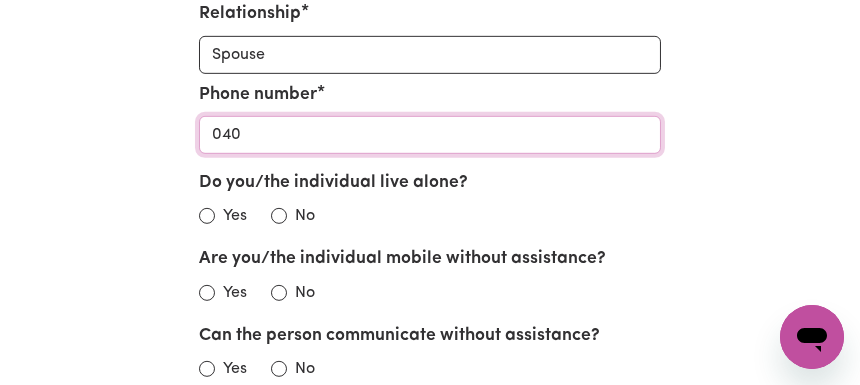 type on "0404" 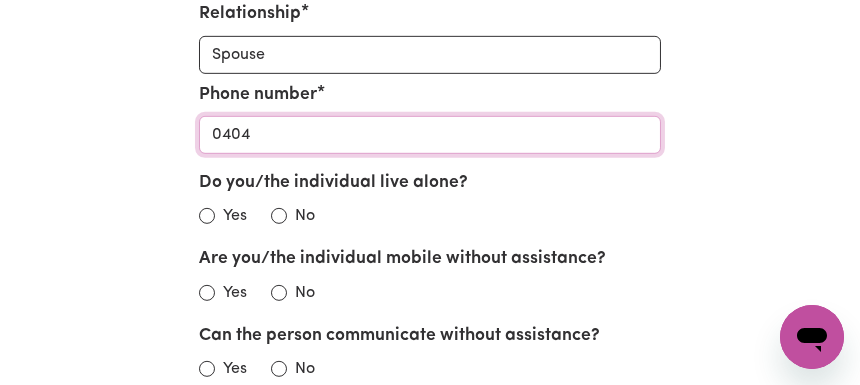 type on "04040" 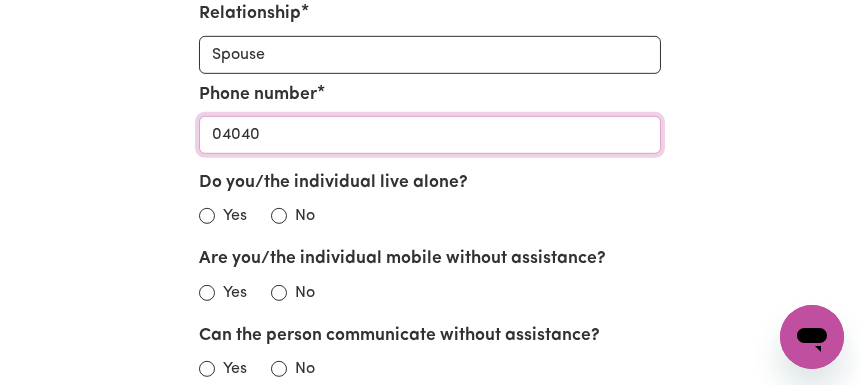 type on "040403" 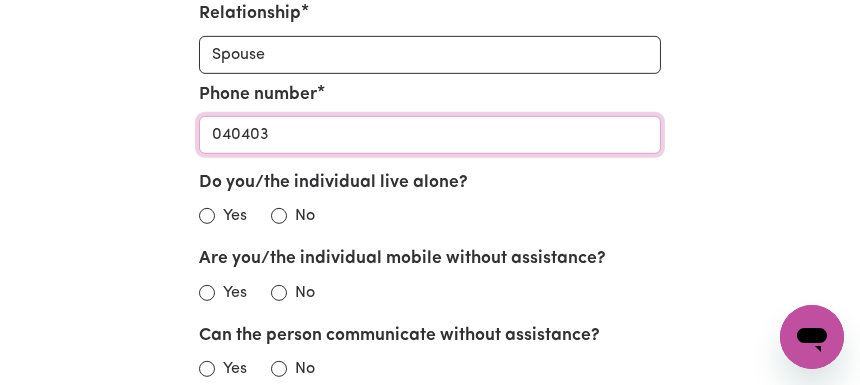 type on "0404039" 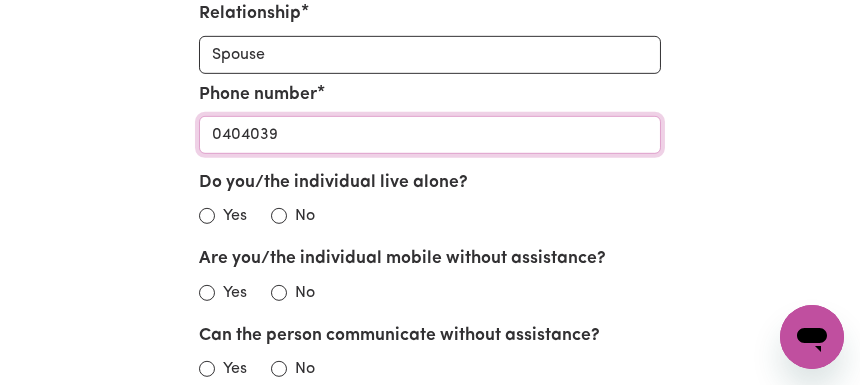type on "04040392" 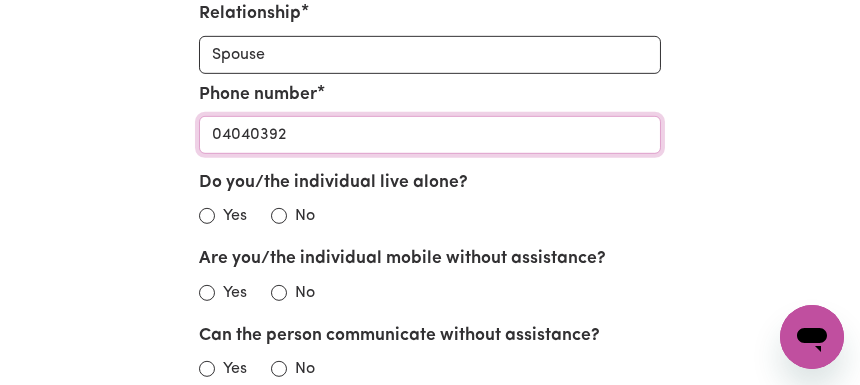 type on "040403921" 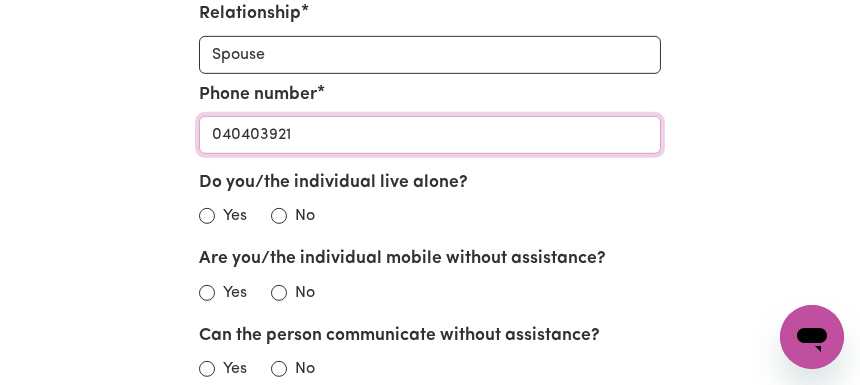 type on "0404039213" 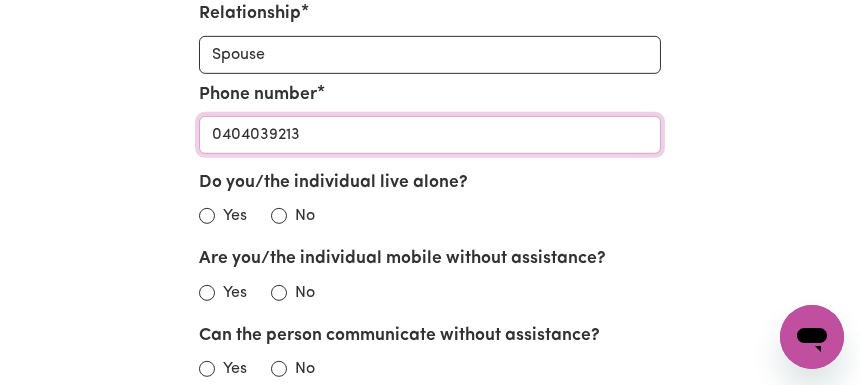 type on "0404039213" 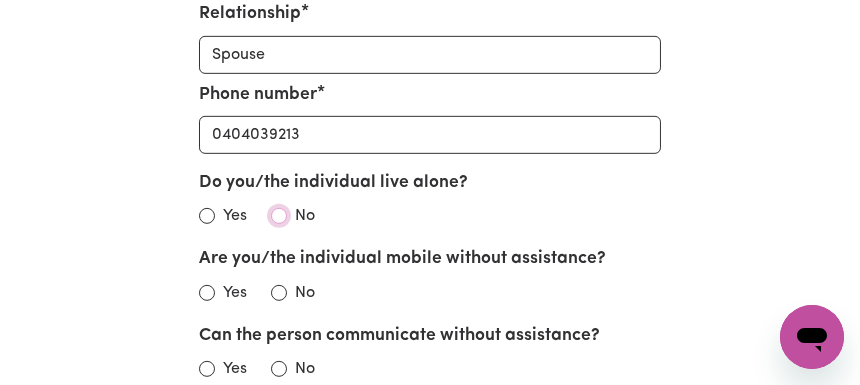 click on "No" at bounding box center [279, 216] 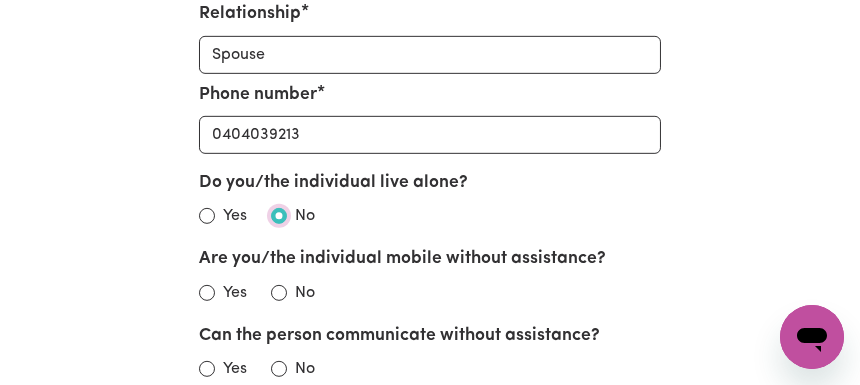 radio on "true" 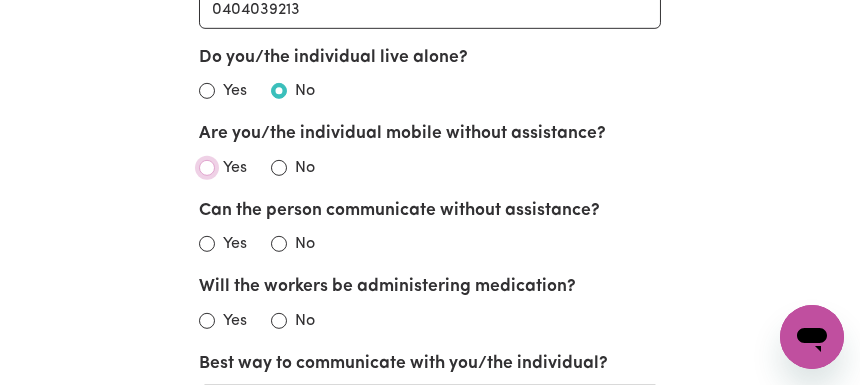 click on "Yes" at bounding box center (207, 168) 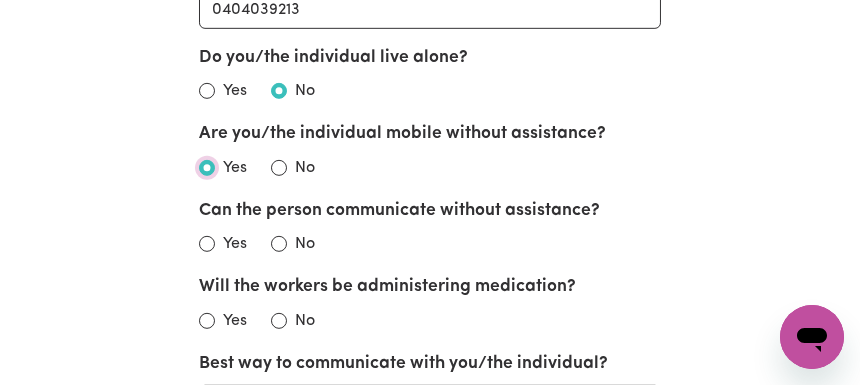radio on "true" 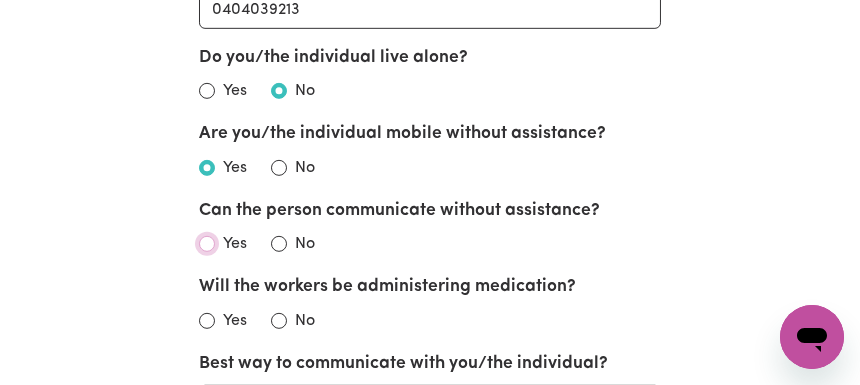 click on "Yes" at bounding box center [207, 244] 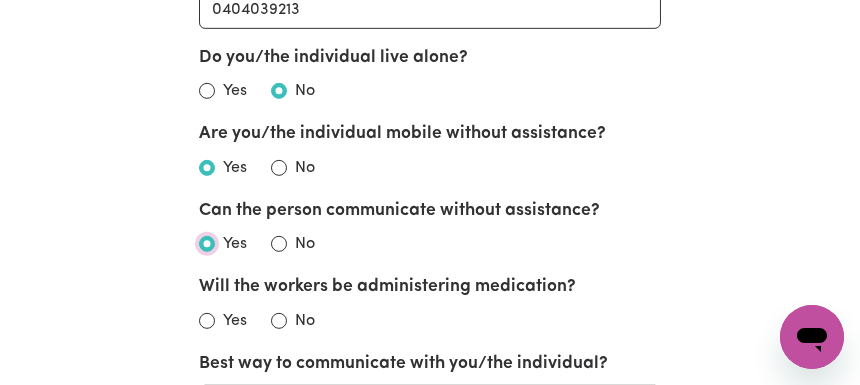 radio on "true" 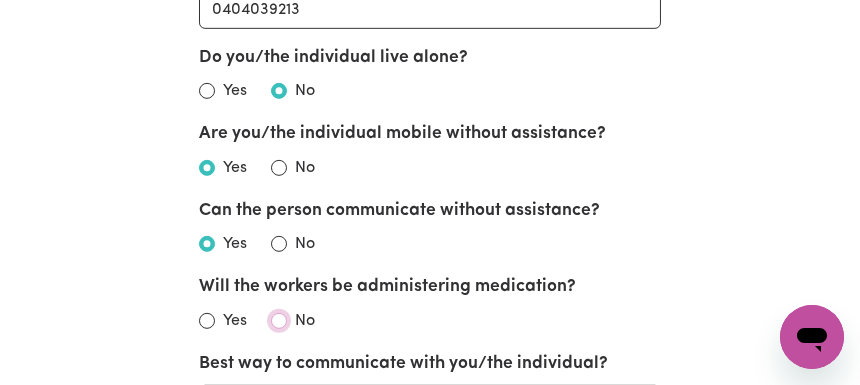 click on "No" at bounding box center (279, 321) 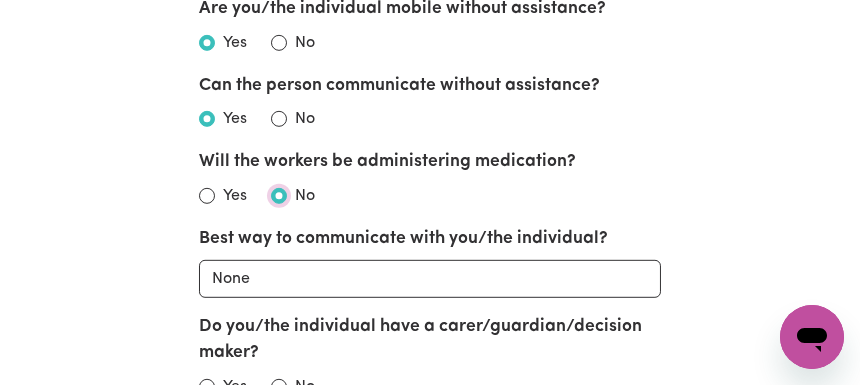 scroll, scrollTop: 2819, scrollLeft: 0, axis: vertical 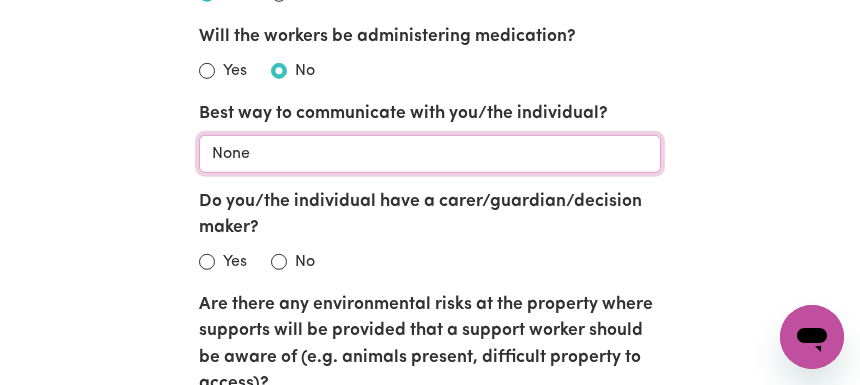 click on "None Email Call Text Through representative" at bounding box center [430, 154] 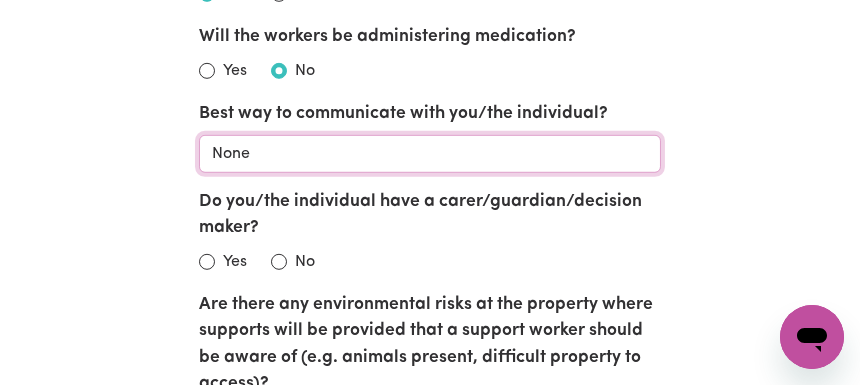 select on "email" 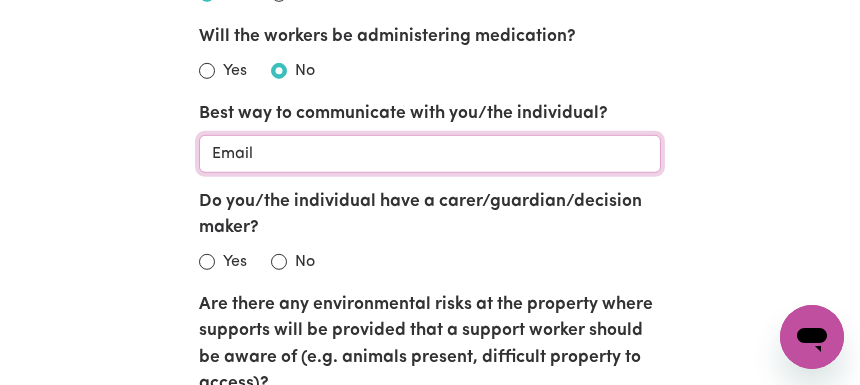 click on "None Email Call Text Through representative" at bounding box center (430, 154) 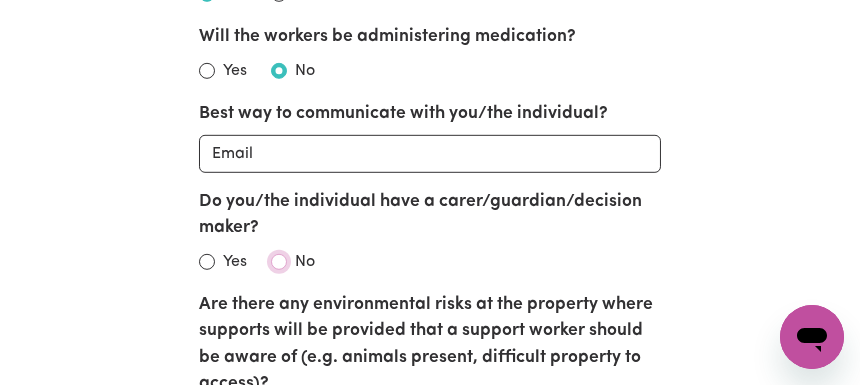 click on "No" at bounding box center (279, 262) 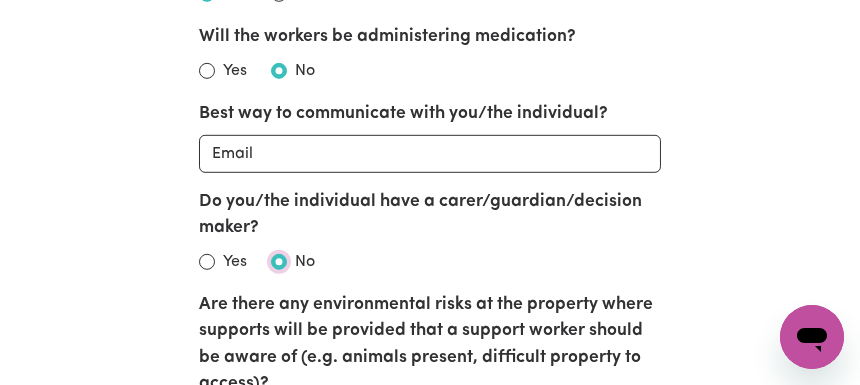 radio on "true" 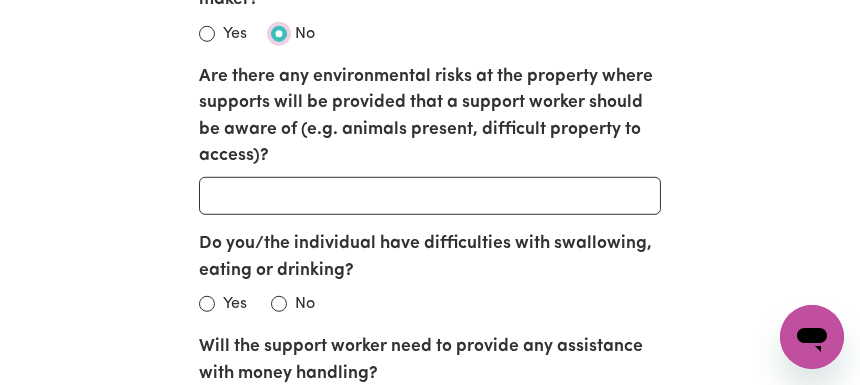 scroll, scrollTop: 3069, scrollLeft: 0, axis: vertical 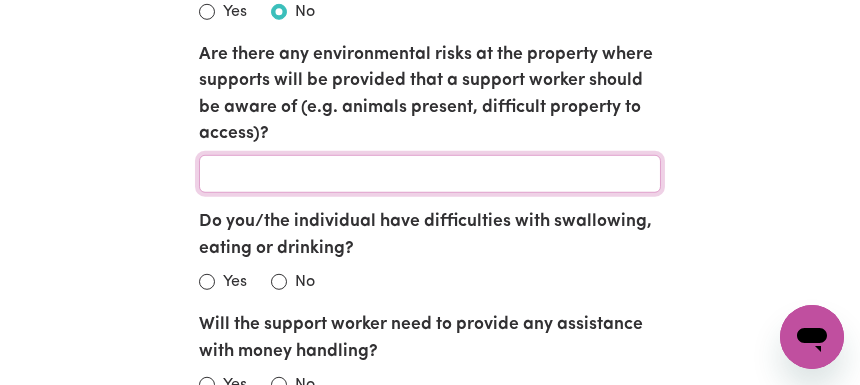 click on "Are there any environmental risks at the property where supports will be provided that a support worker should be aware of (e.g. animals present, difficult property to access)?" at bounding box center (430, 174) 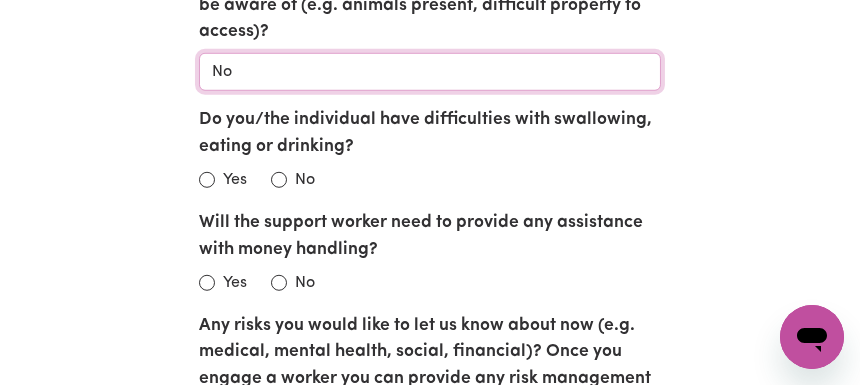 scroll, scrollTop: 3194, scrollLeft: 0, axis: vertical 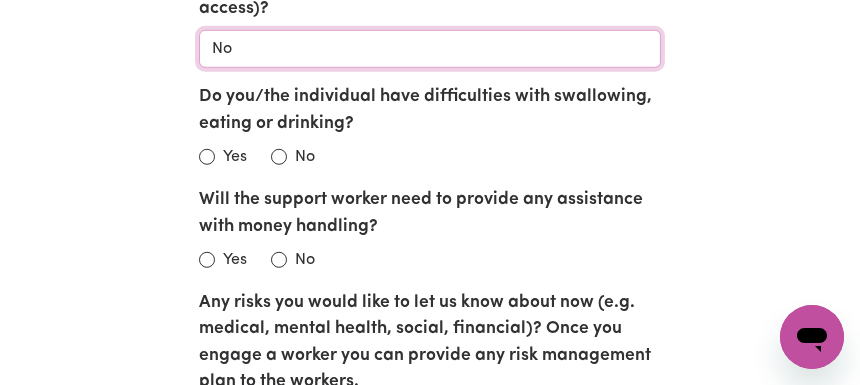 type on "No" 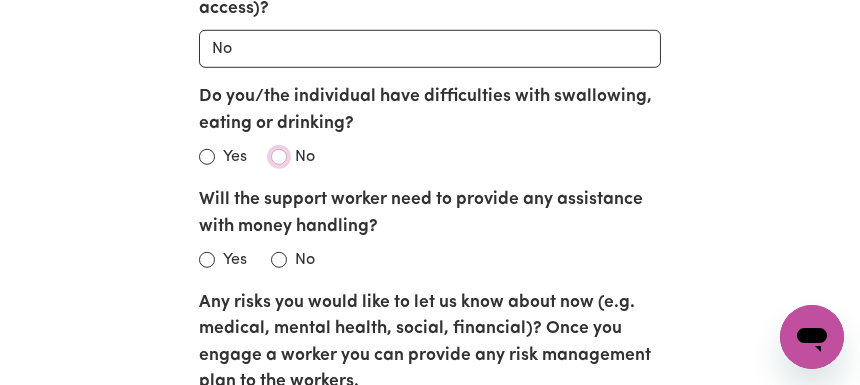 click on "Do you/the individual have difficulties with swallowing, eating or drinking?" at bounding box center [207, 157] 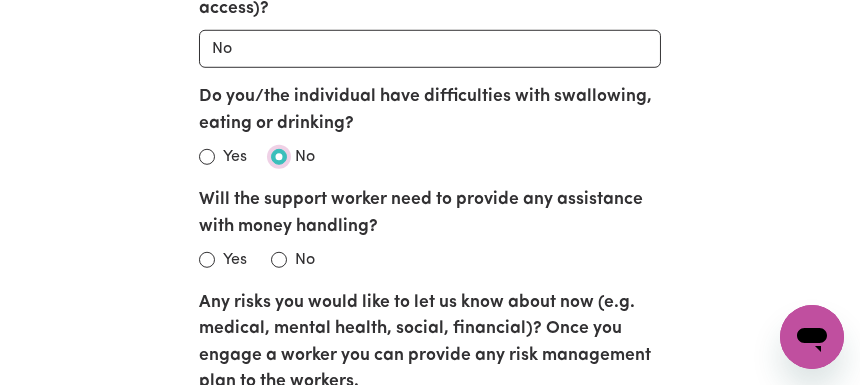 radio on "true" 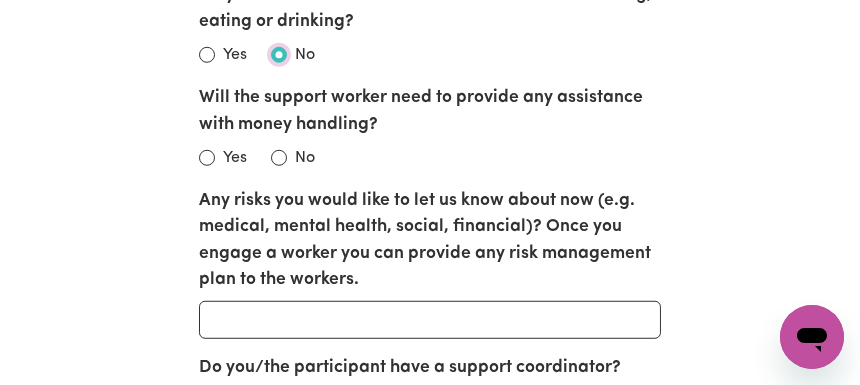 scroll, scrollTop: 3319, scrollLeft: 0, axis: vertical 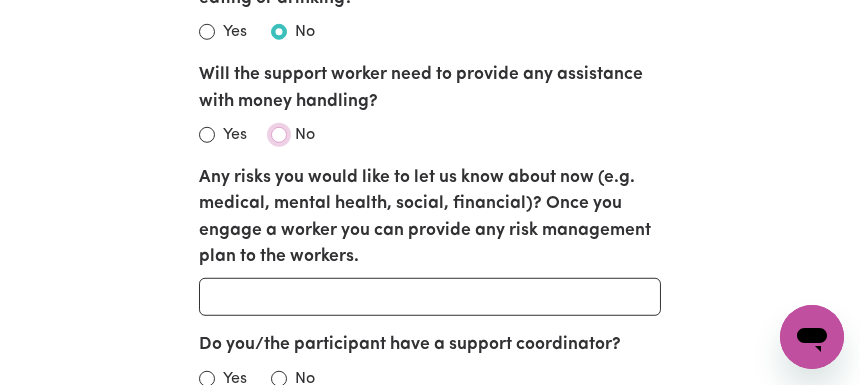click on "No" at bounding box center [279, 135] 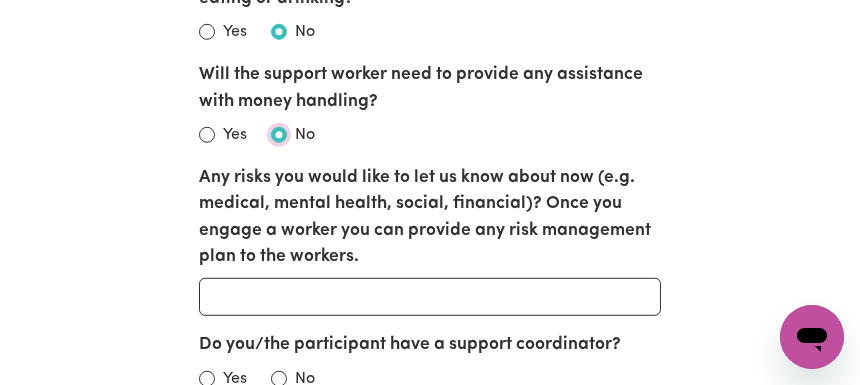 radio on "true" 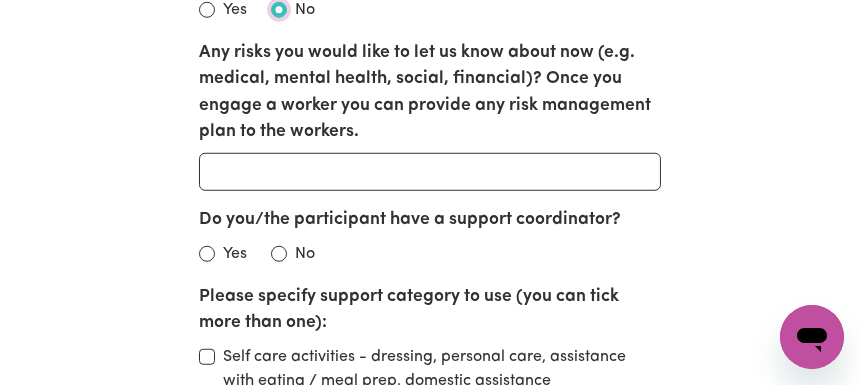 scroll, scrollTop: 3569, scrollLeft: 0, axis: vertical 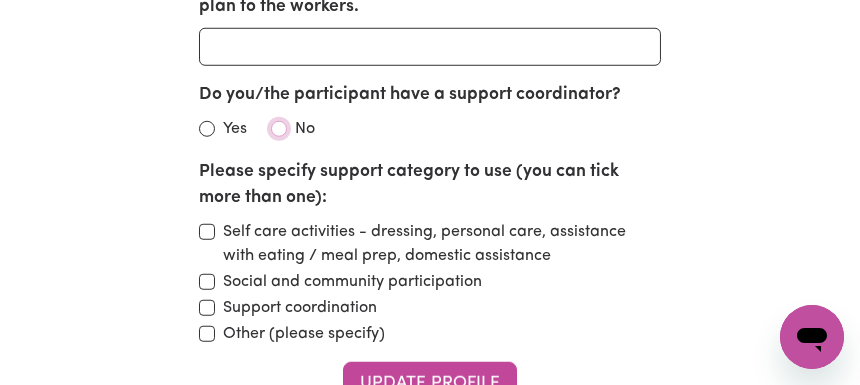 click on "No" at bounding box center [279, 129] 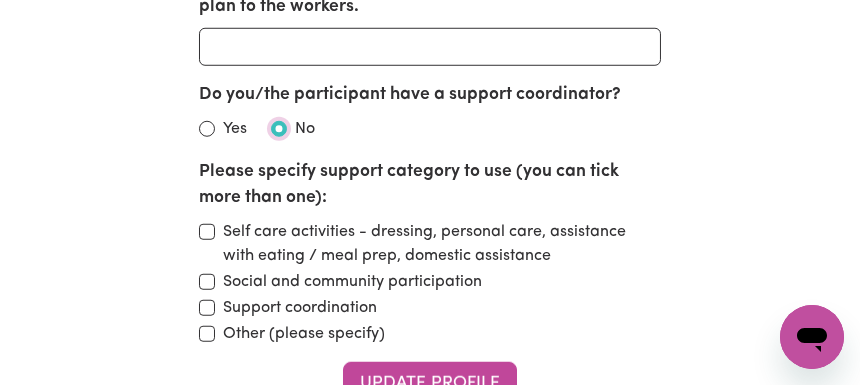 scroll, scrollTop: 3694, scrollLeft: 0, axis: vertical 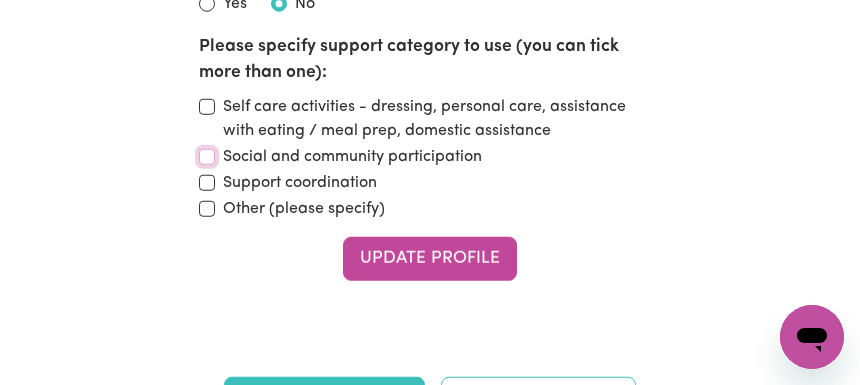 click on "Social and community participation" at bounding box center (207, 157) 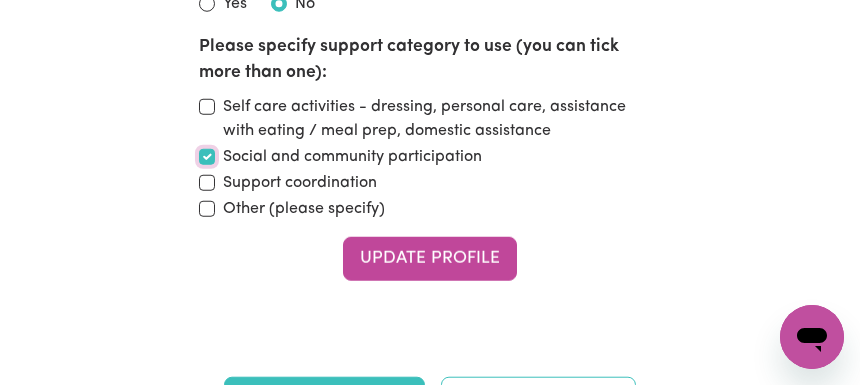 checkbox on "true" 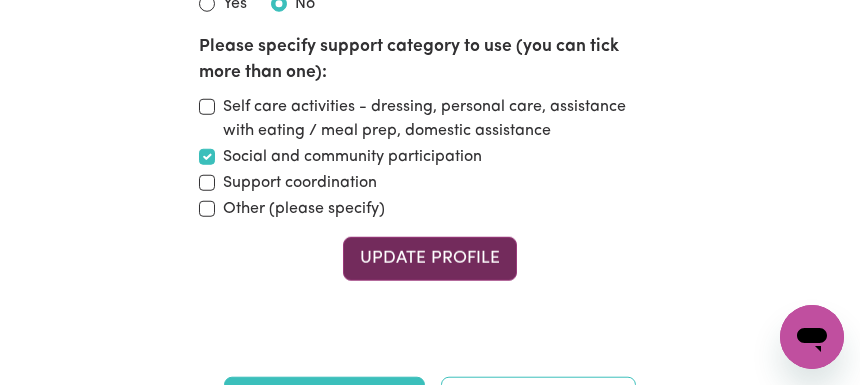click on "Update Profile" at bounding box center [430, 259] 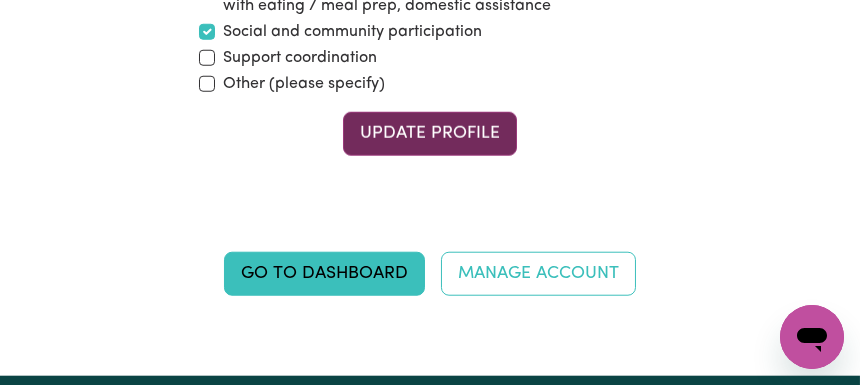 scroll, scrollTop: 3944, scrollLeft: 0, axis: vertical 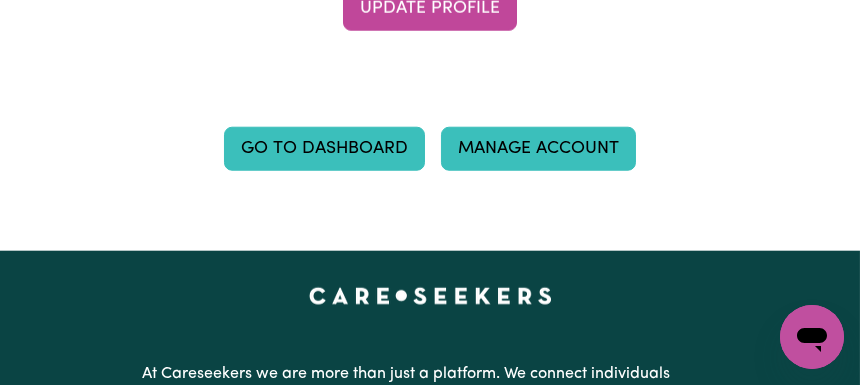 click on "Manage Account" at bounding box center [538, 149] 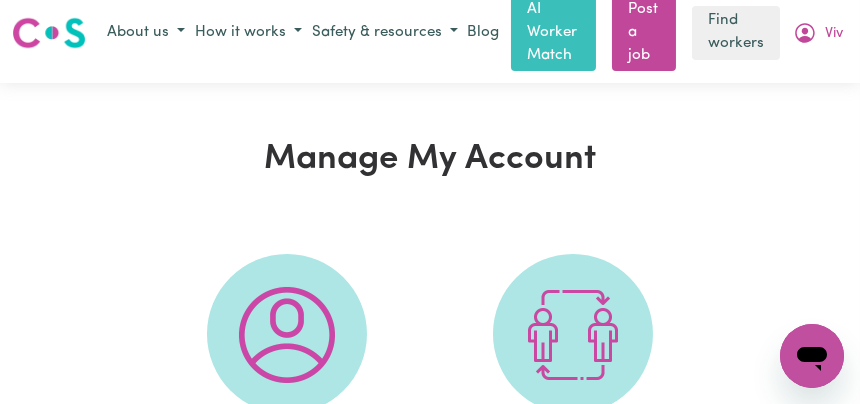 scroll, scrollTop: 0, scrollLeft: 0, axis: both 